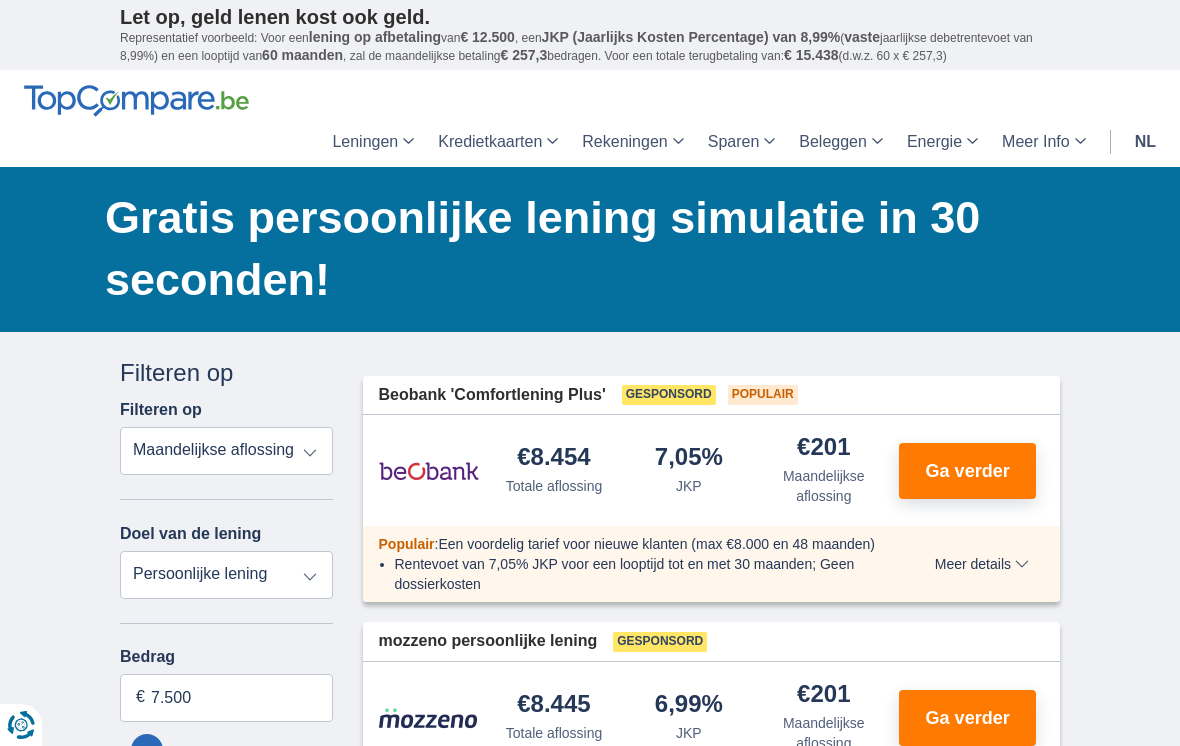 scroll, scrollTop: 106, scrollLeft: 0, axis: vertical 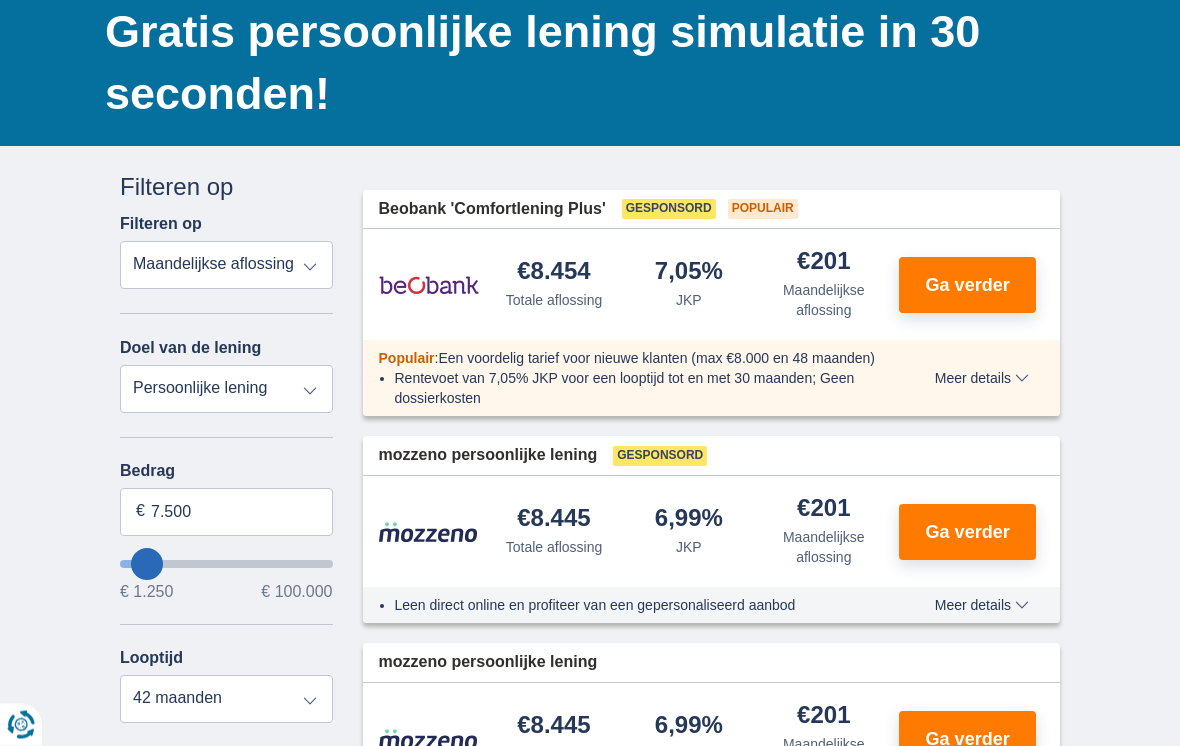 type on "9.250" 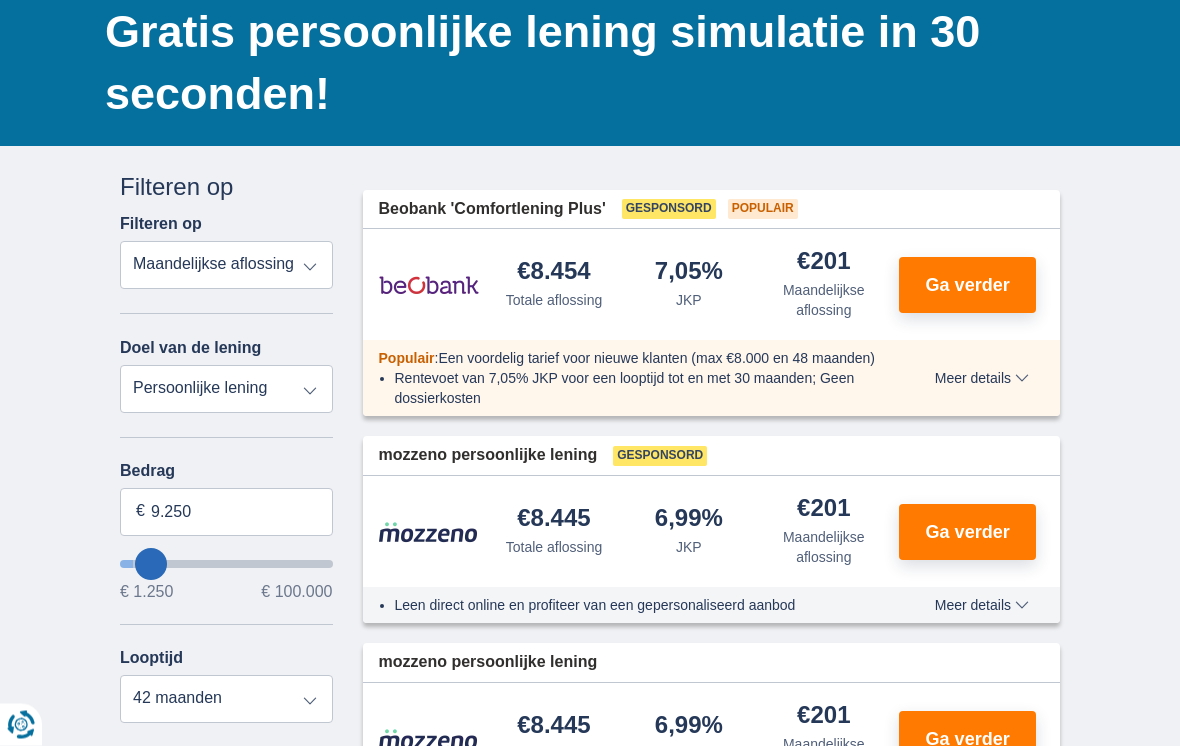 type on "13.250" 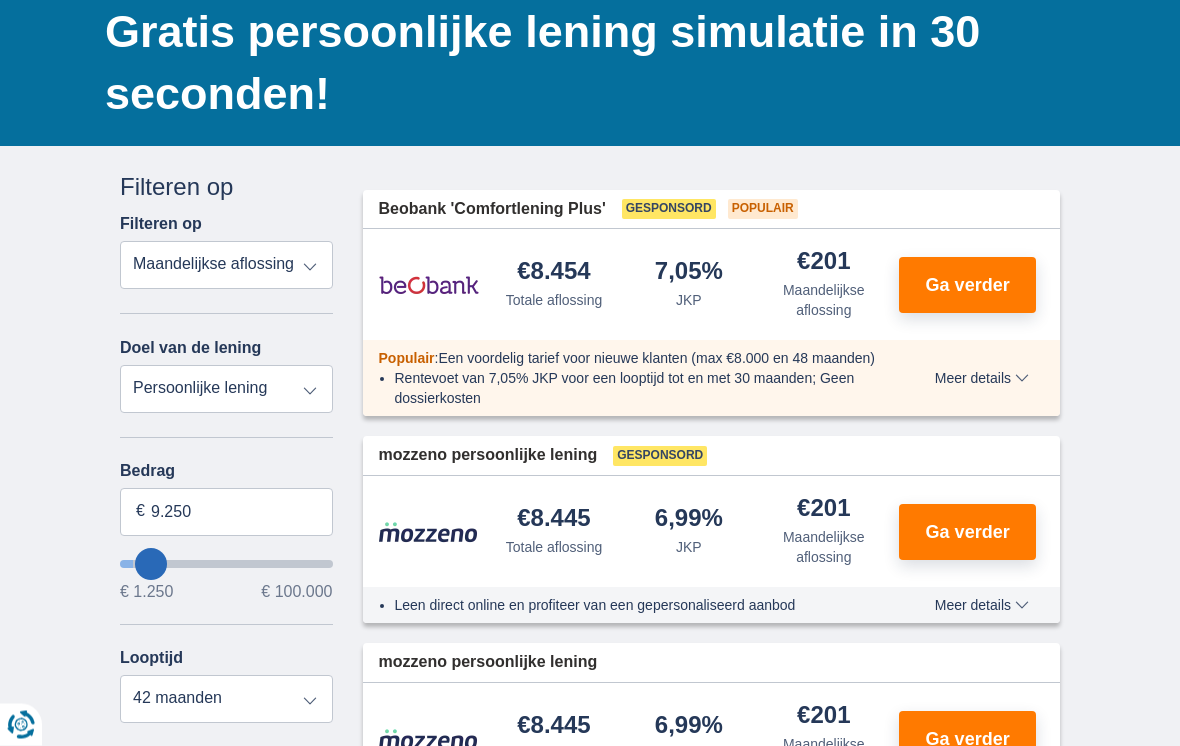 type on "13250" 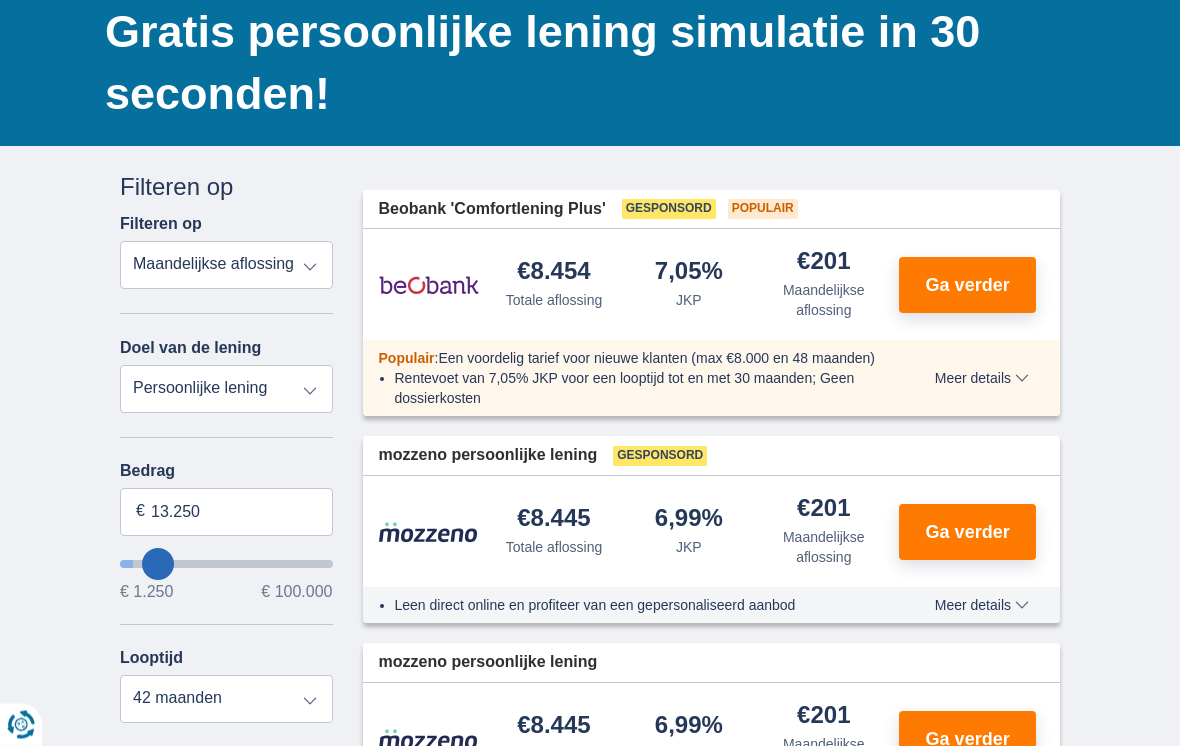 type on "19.250" 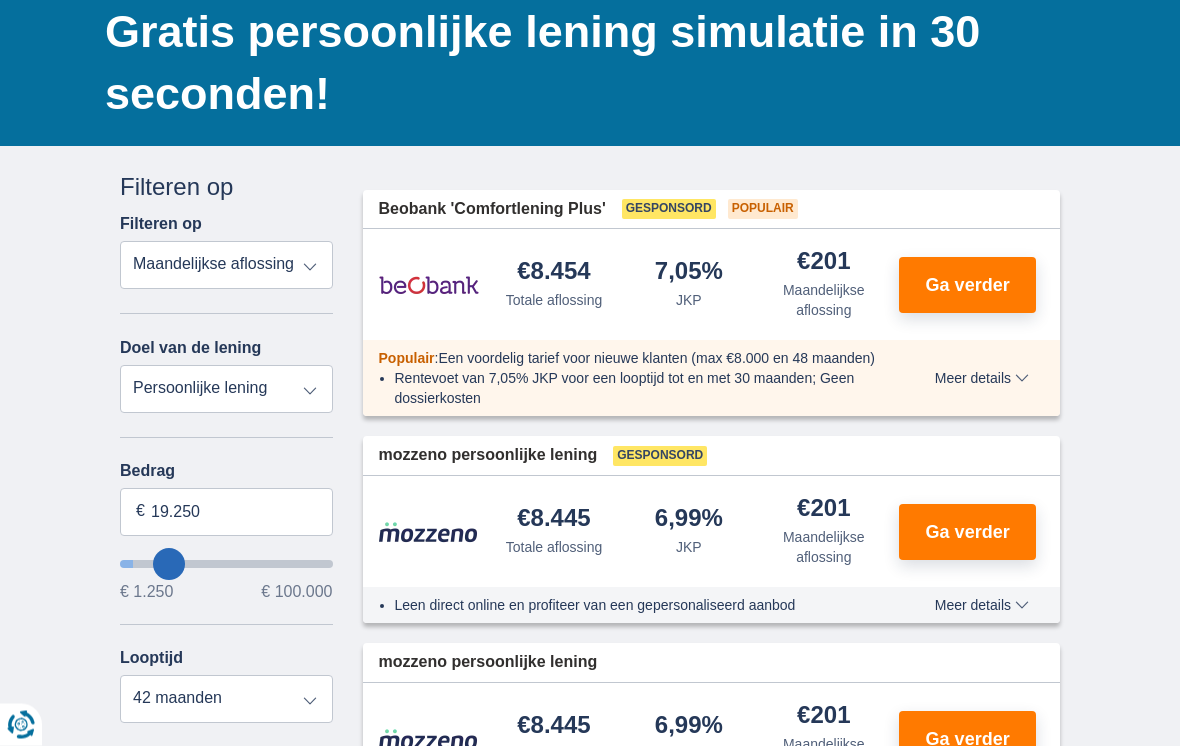 type on "26.250" 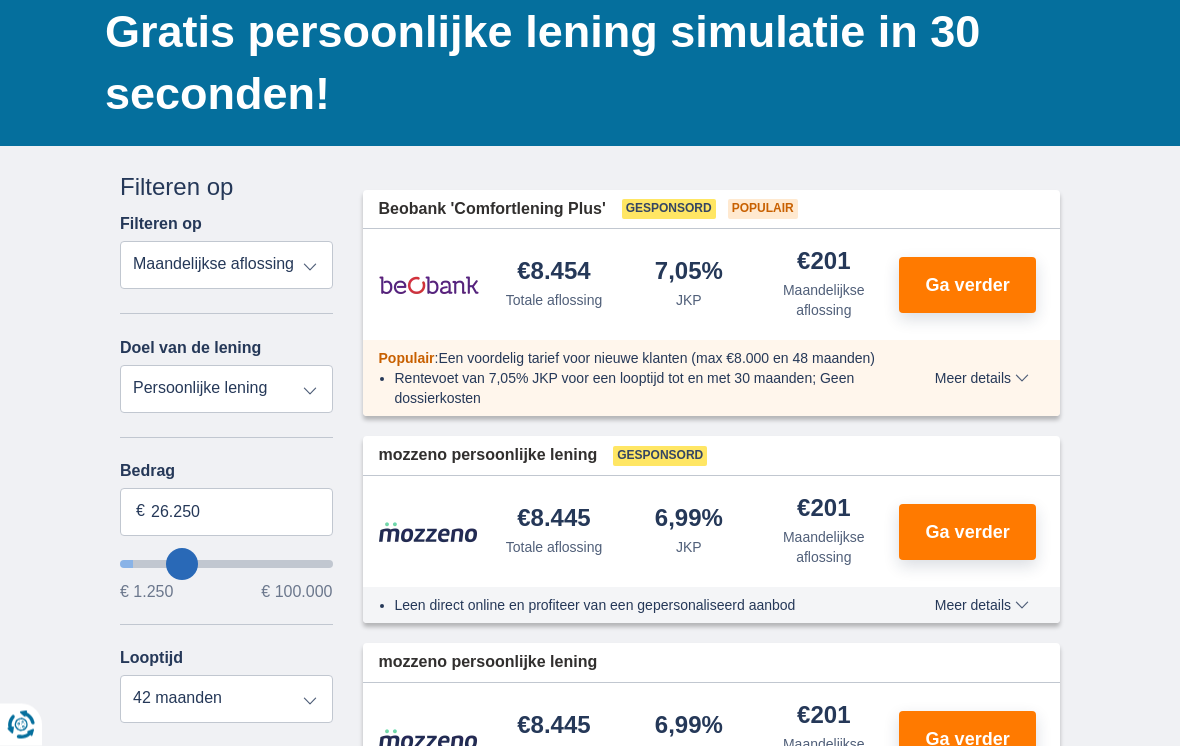 scroll, scrollTop: 186, scrollLeft: 0, axis: vertical 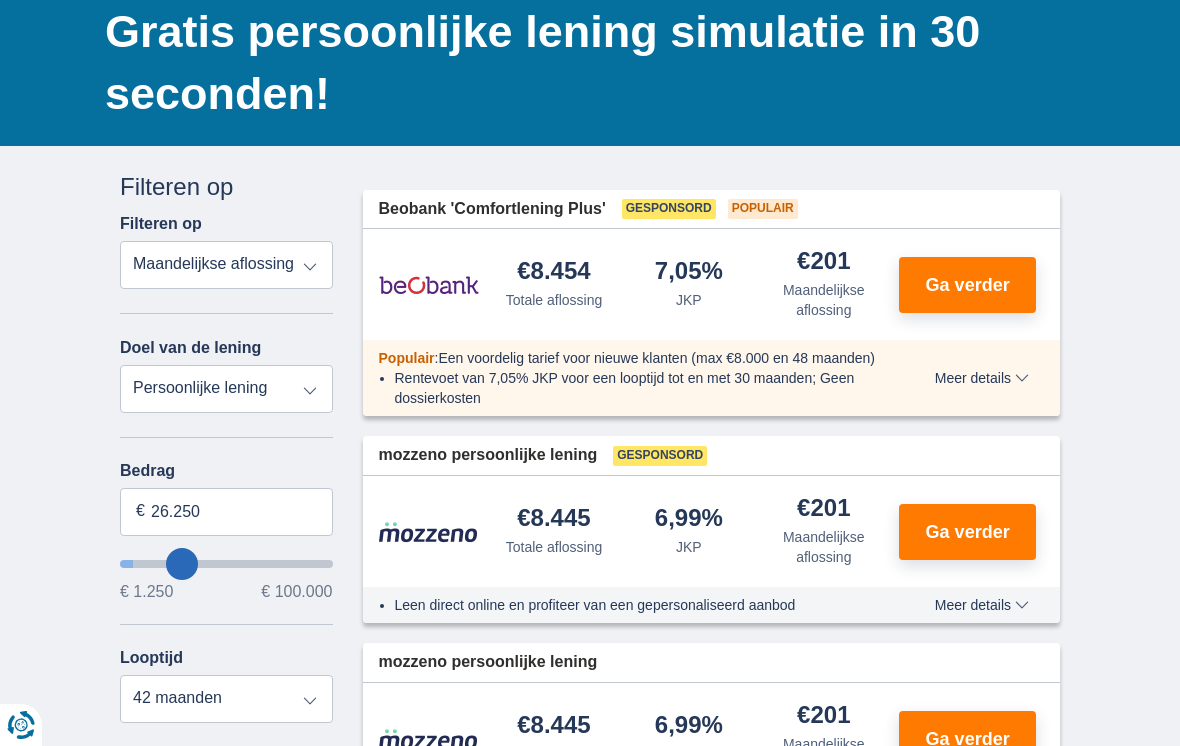 type on "35.250" 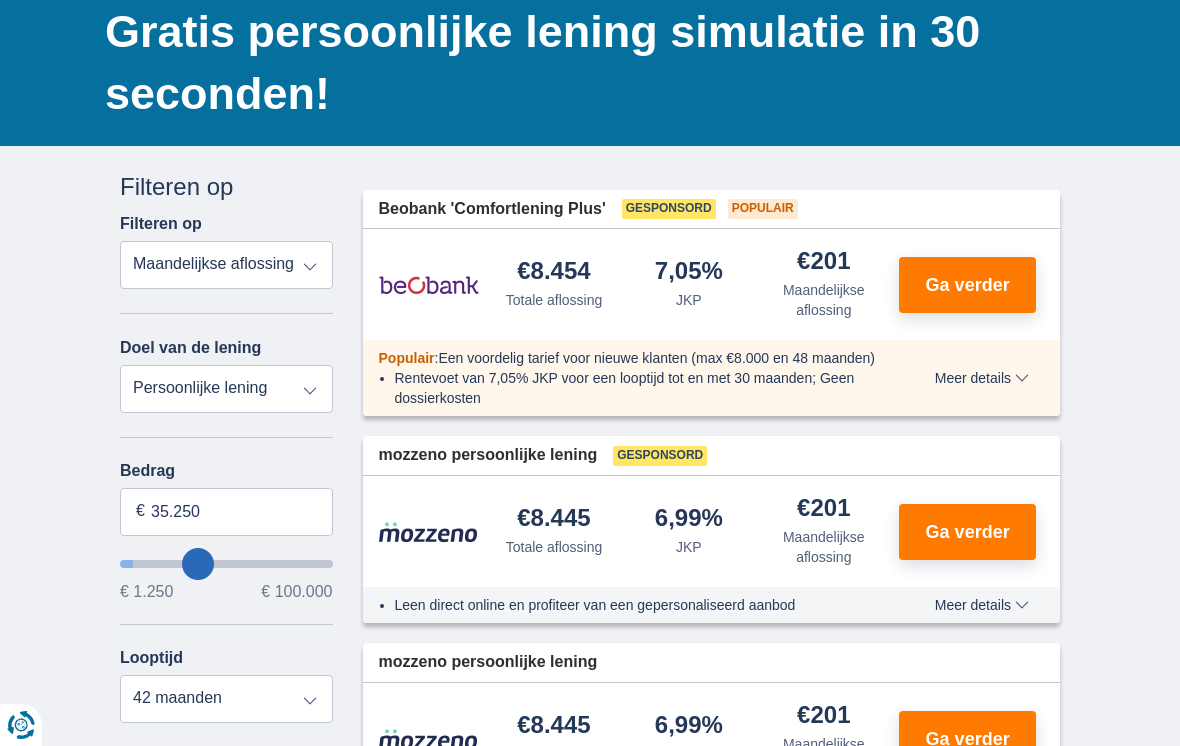 type on "44.250" 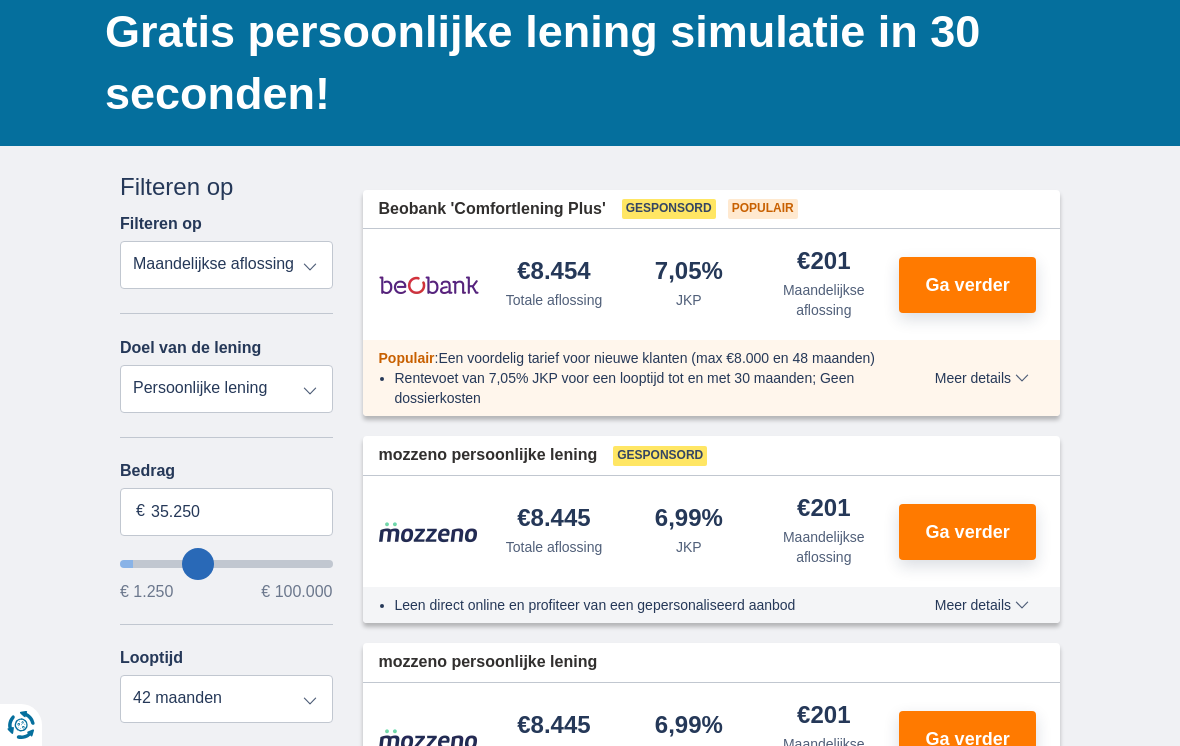 type on "44250" 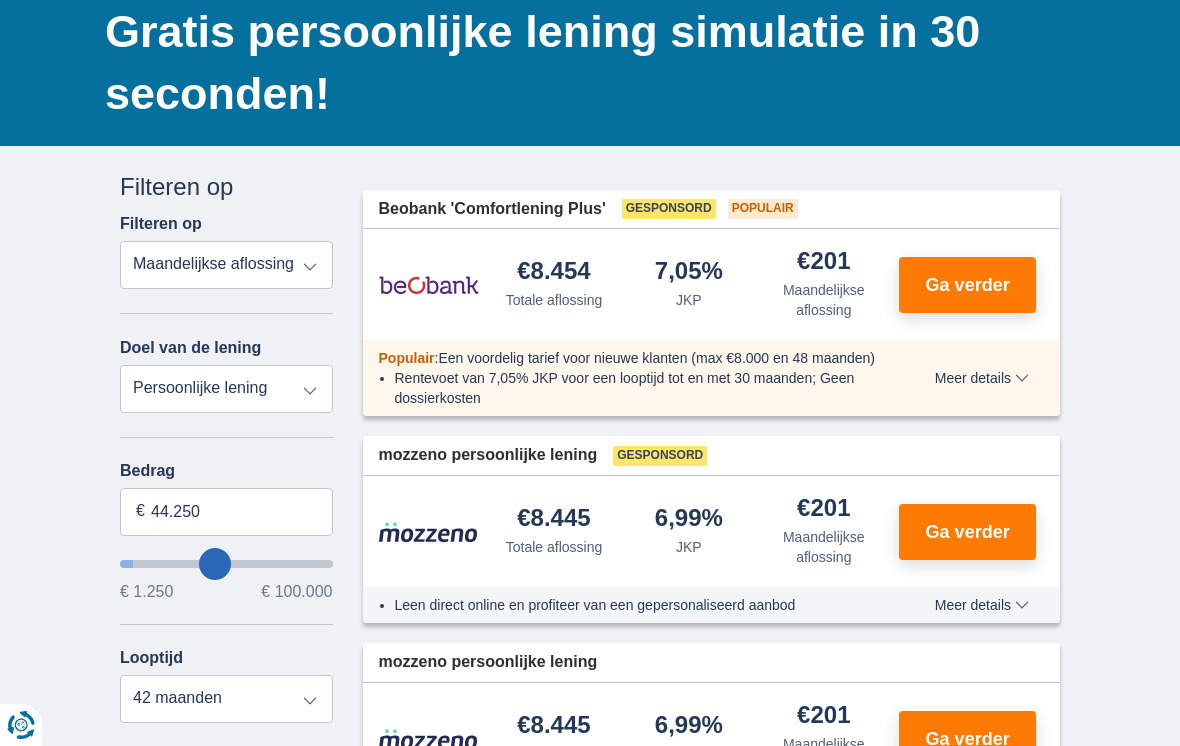 type on "53.250" 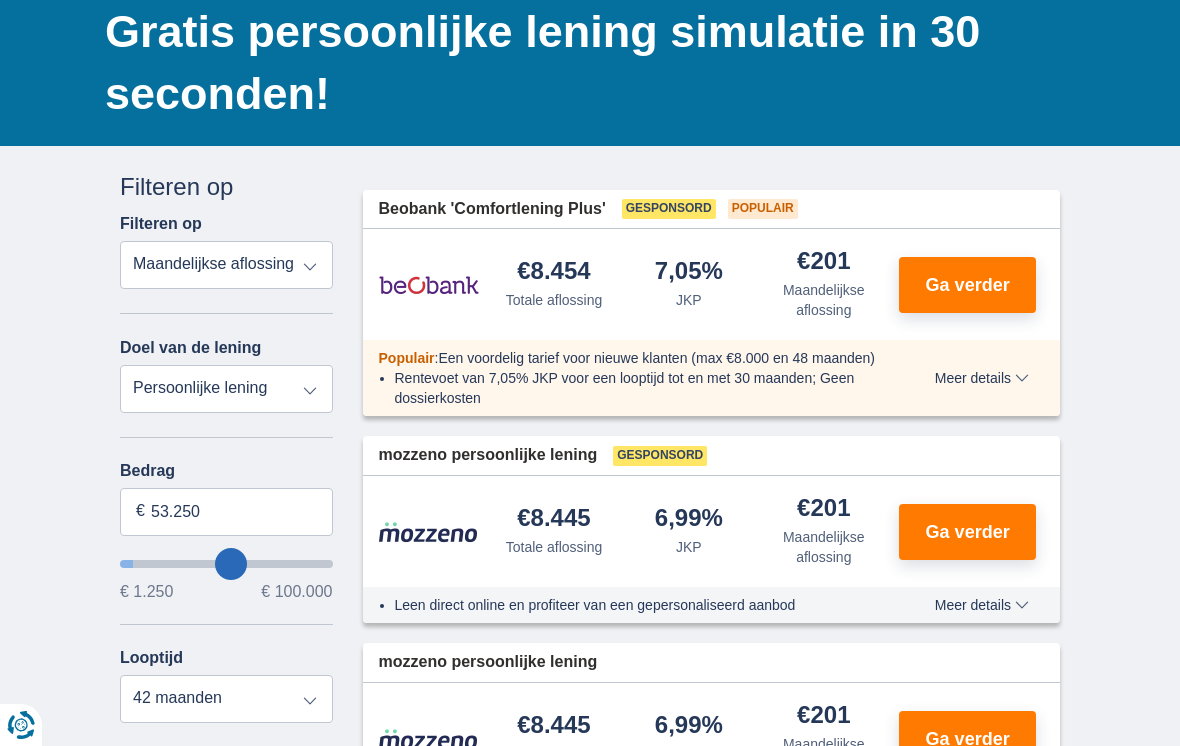 type on "61.250" 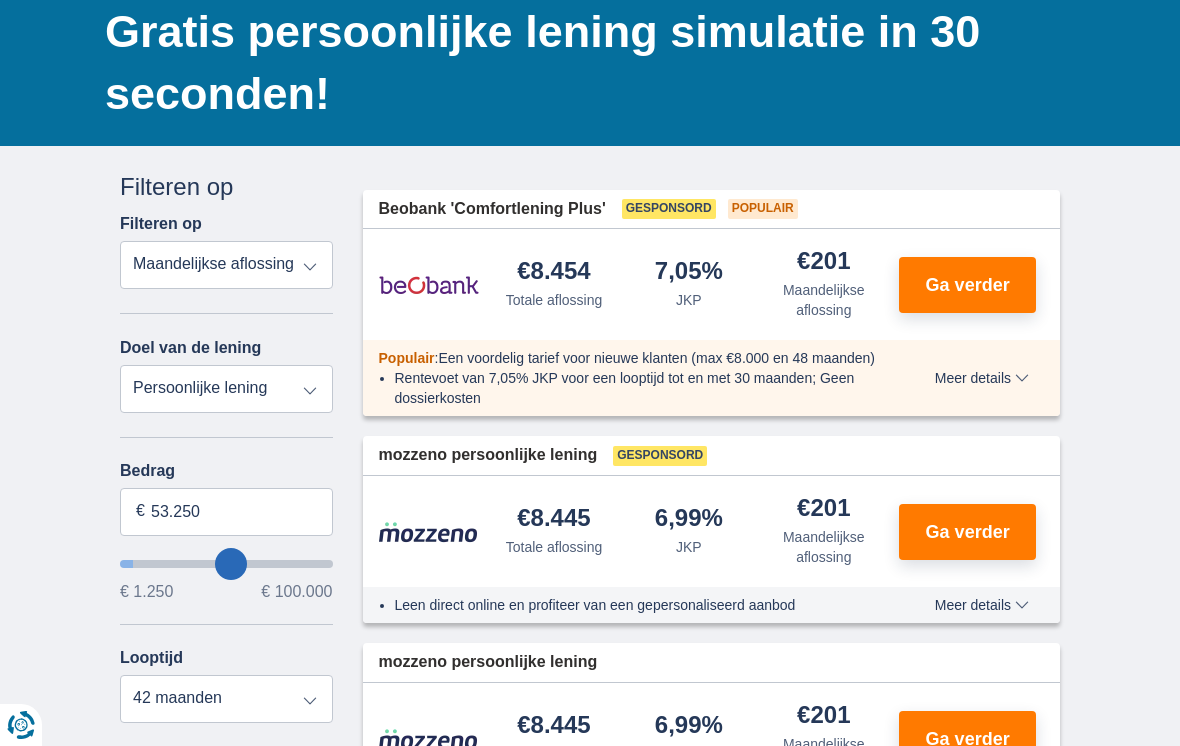 type on "61250" 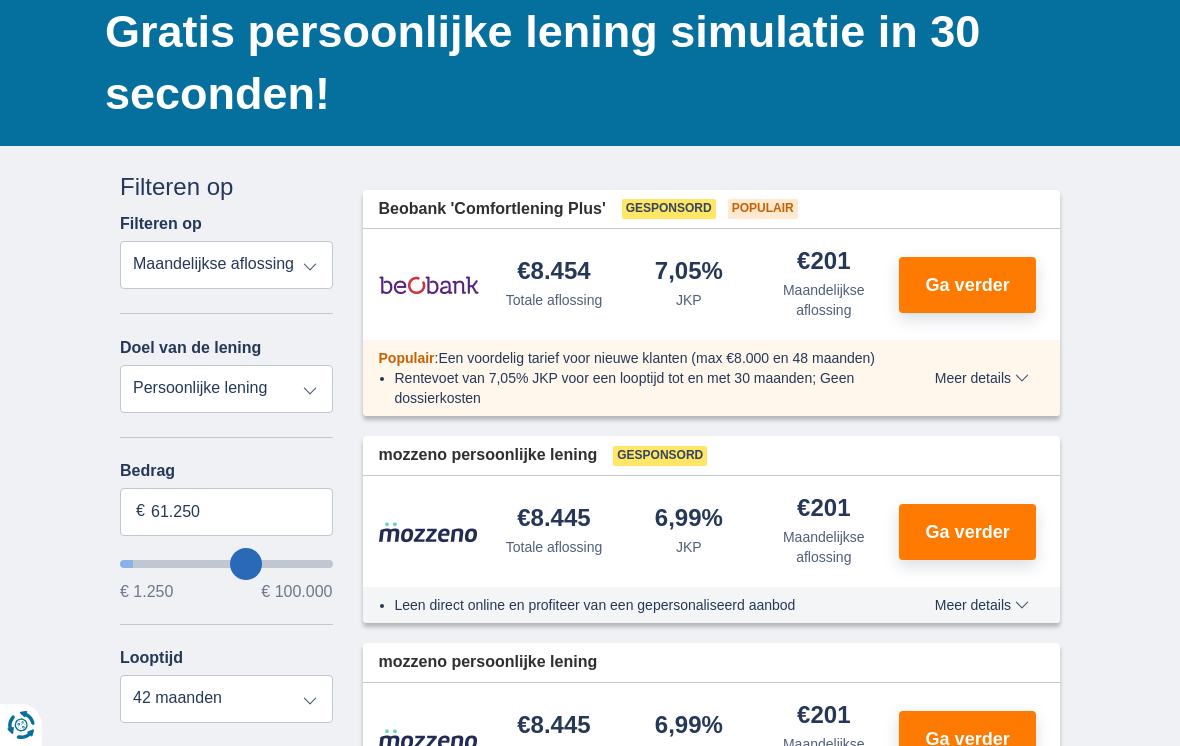 type on "68.250" 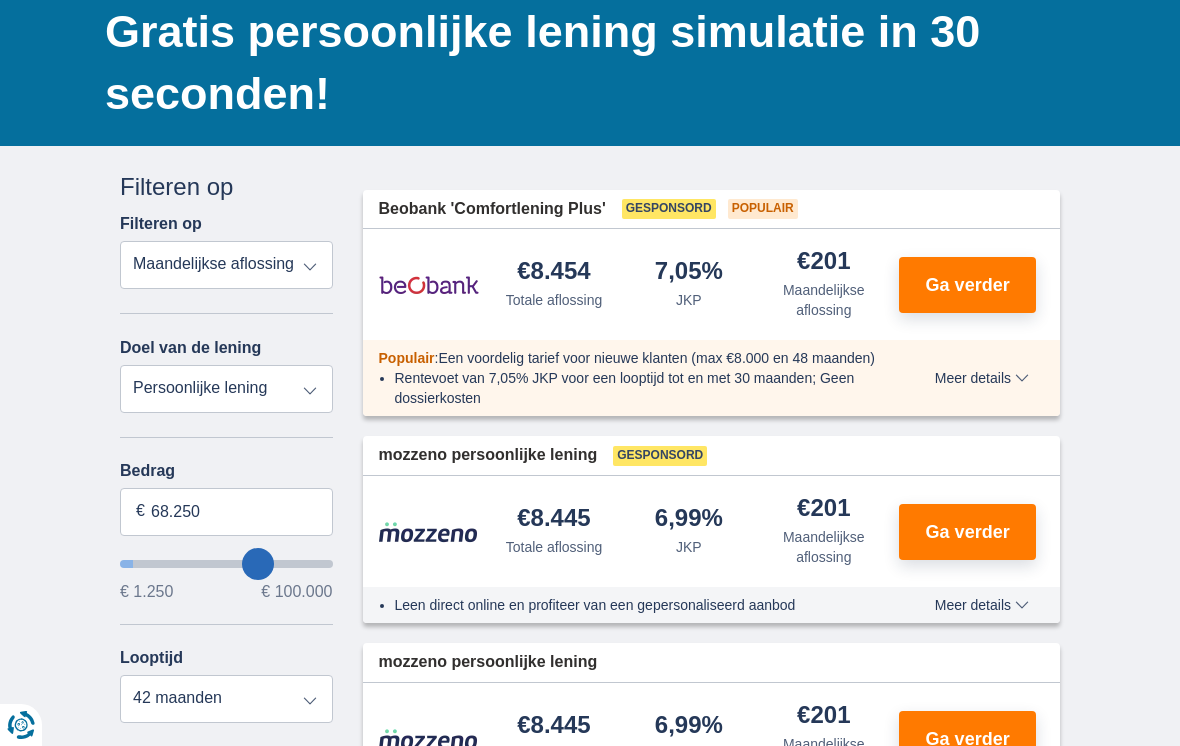 type on "73.250" 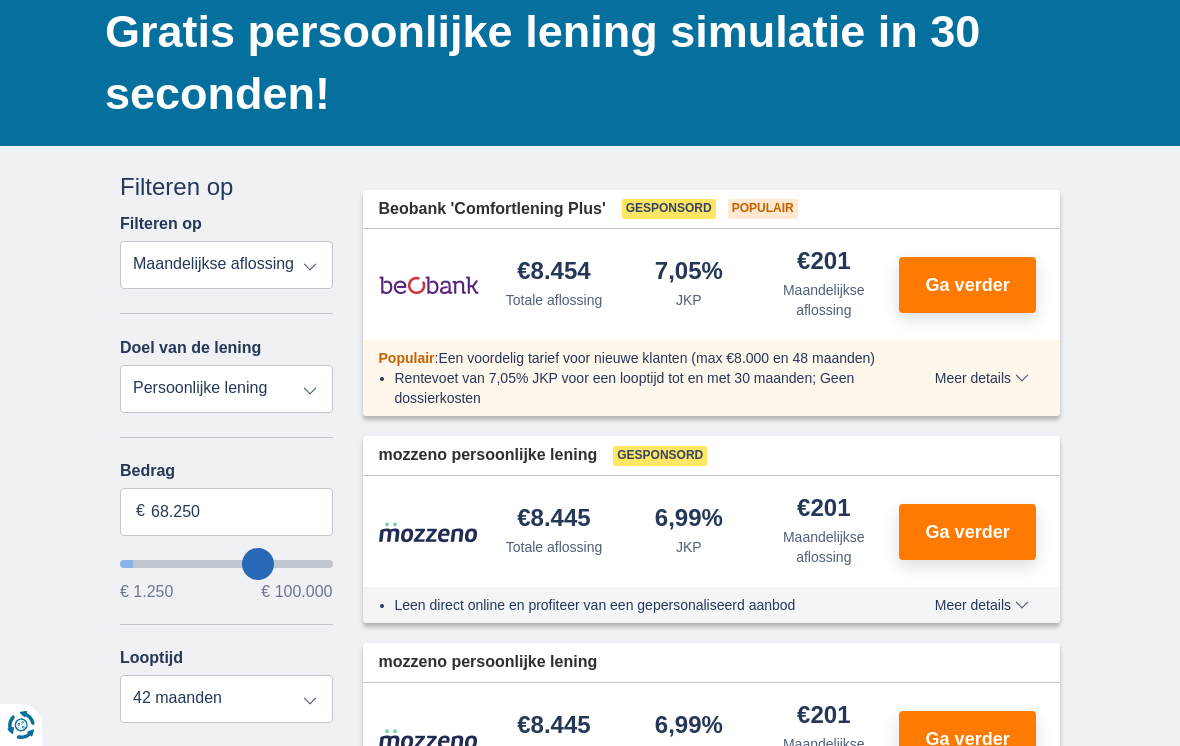 type on "73250" 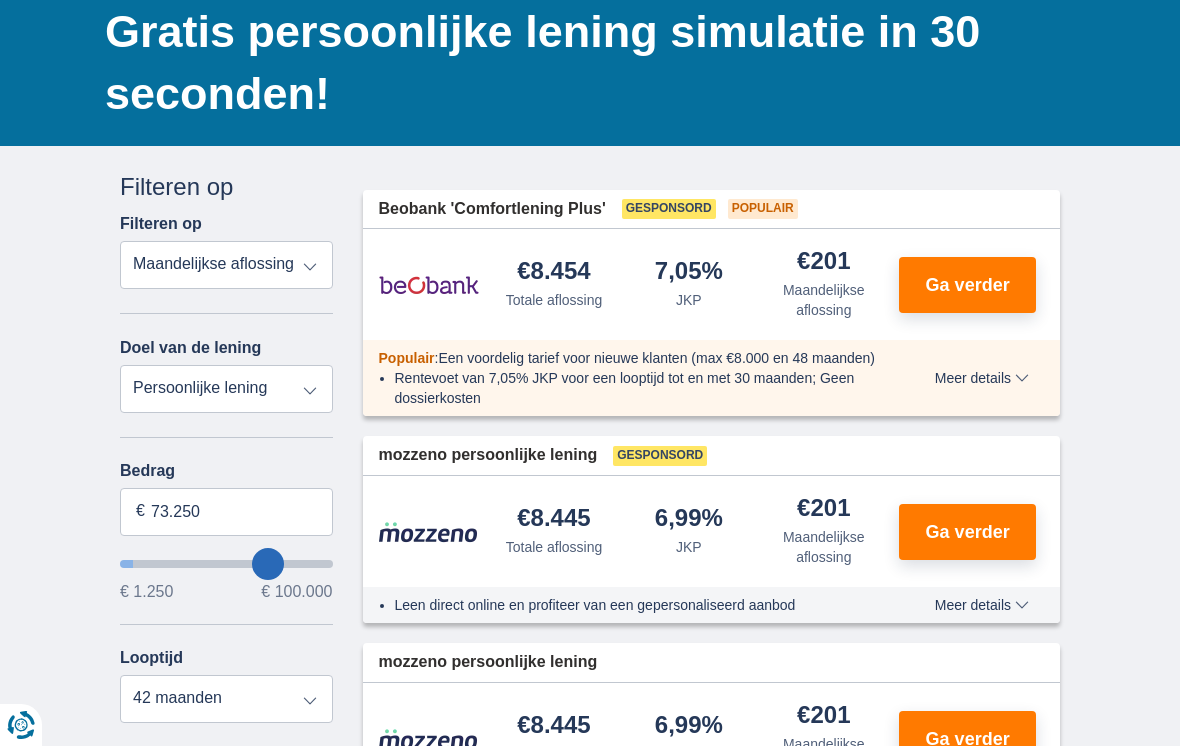 type on "77.250" 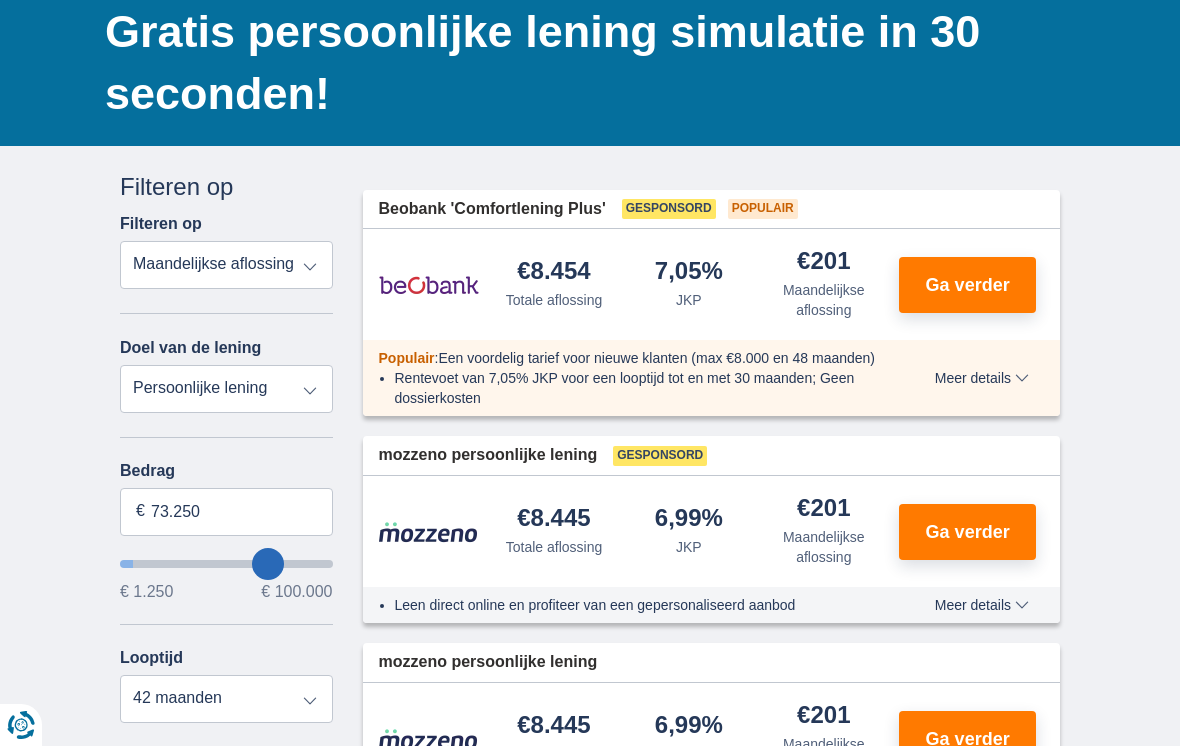 type on "77250" 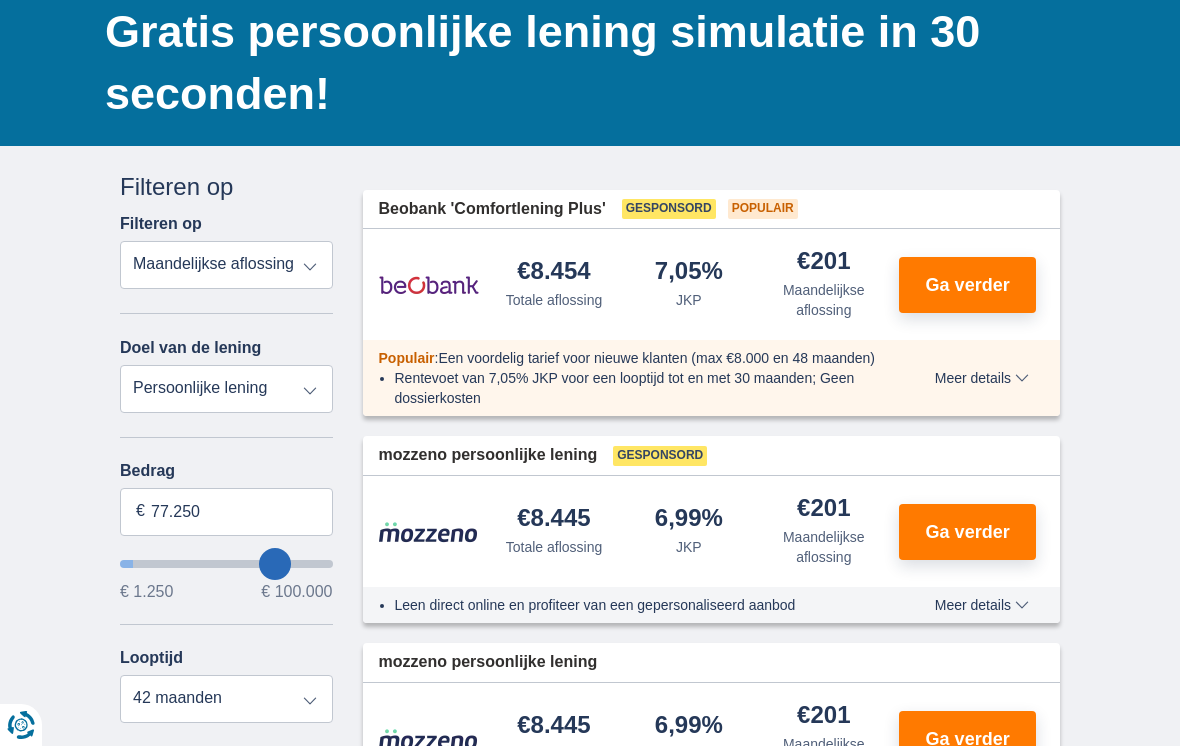 type on "80.250" 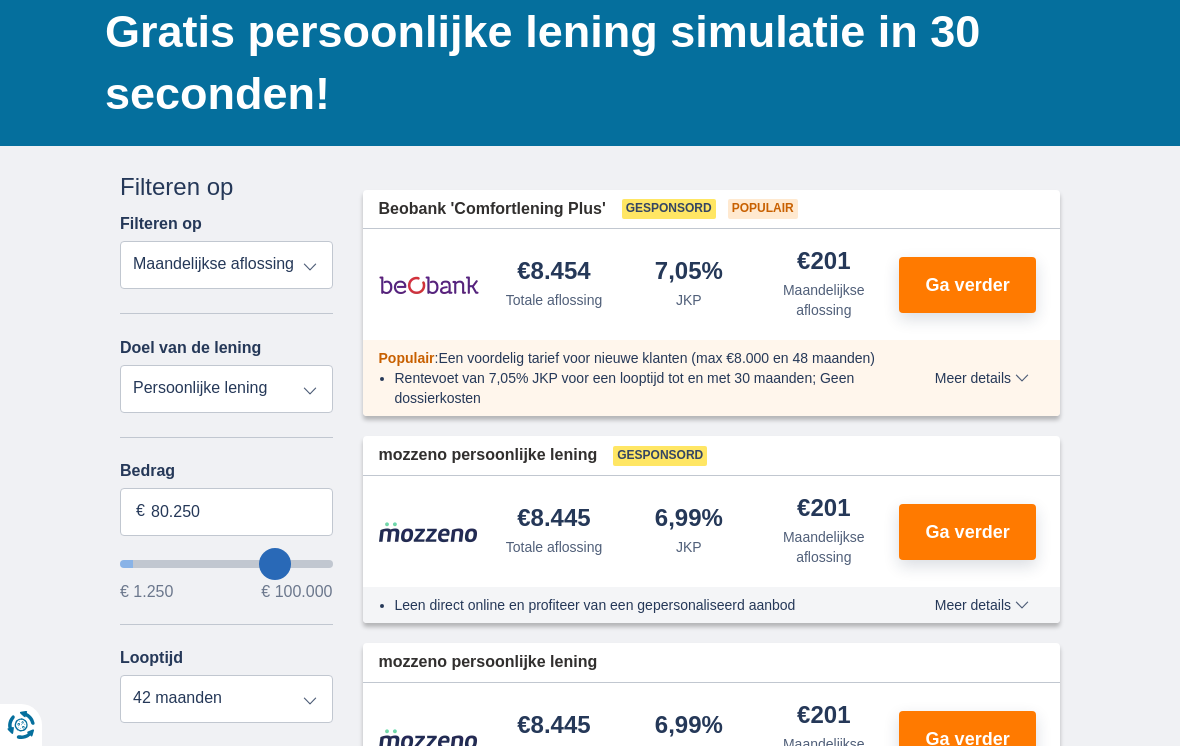 type on "80250" 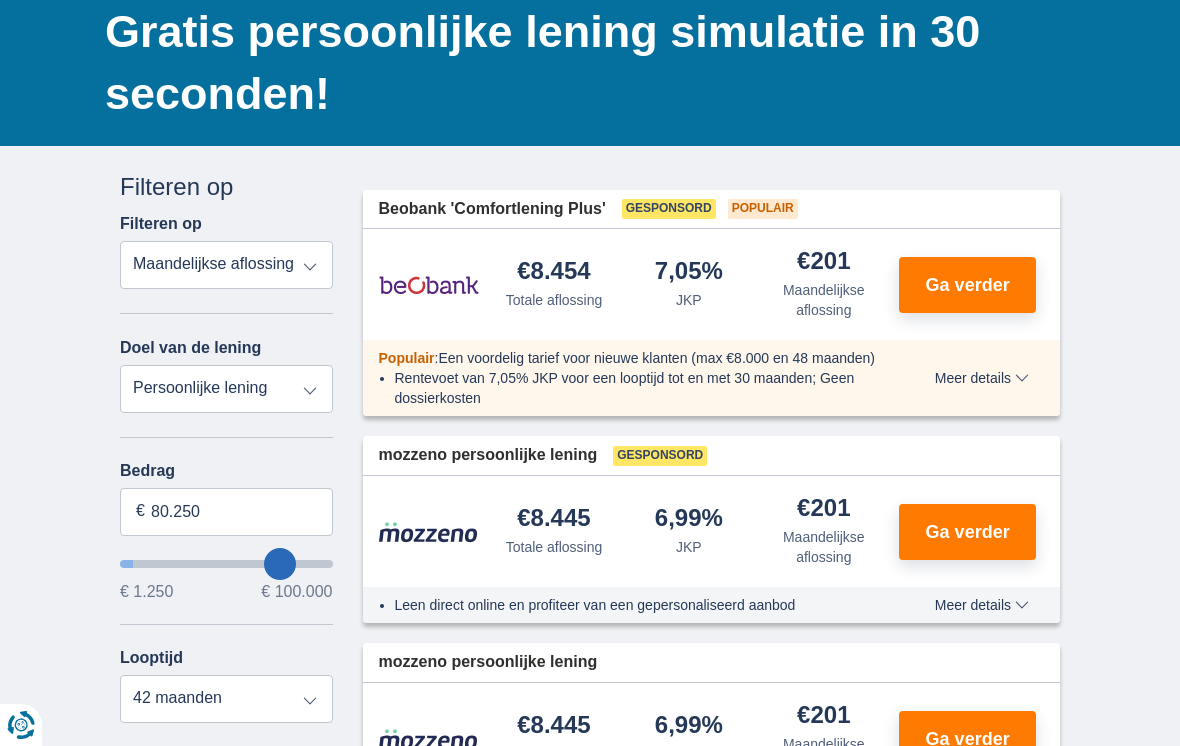 select on "120" 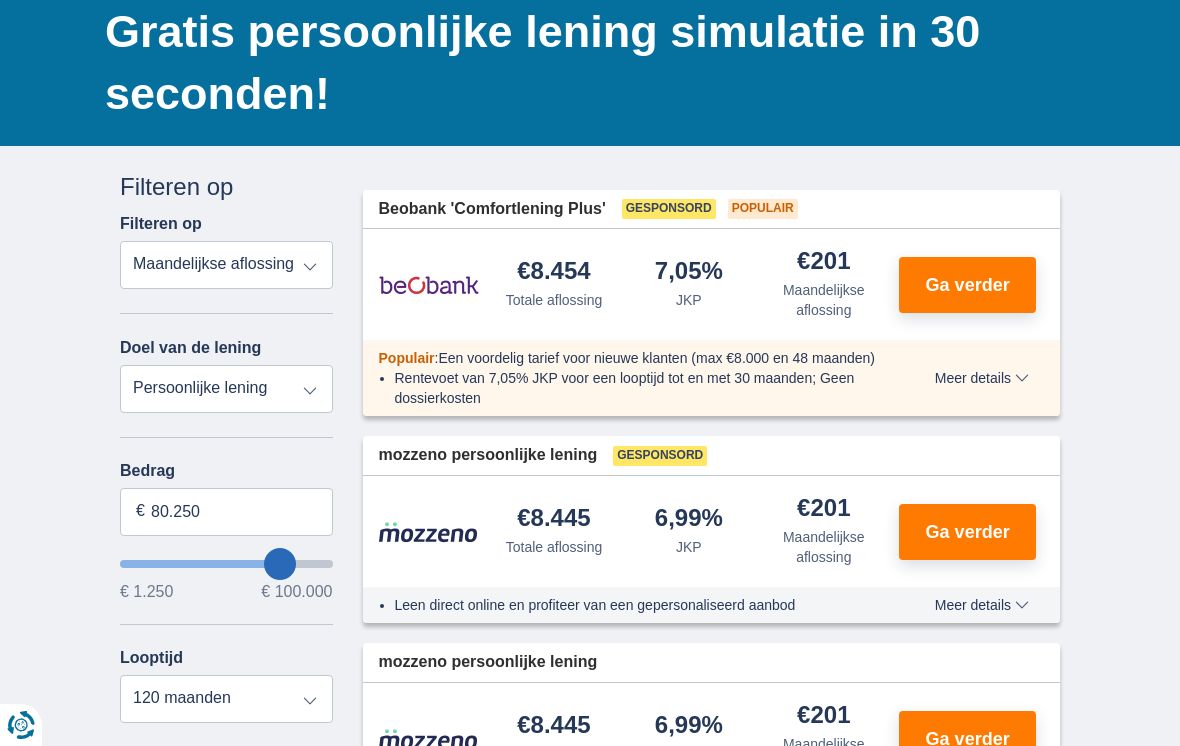 type on "82.250" 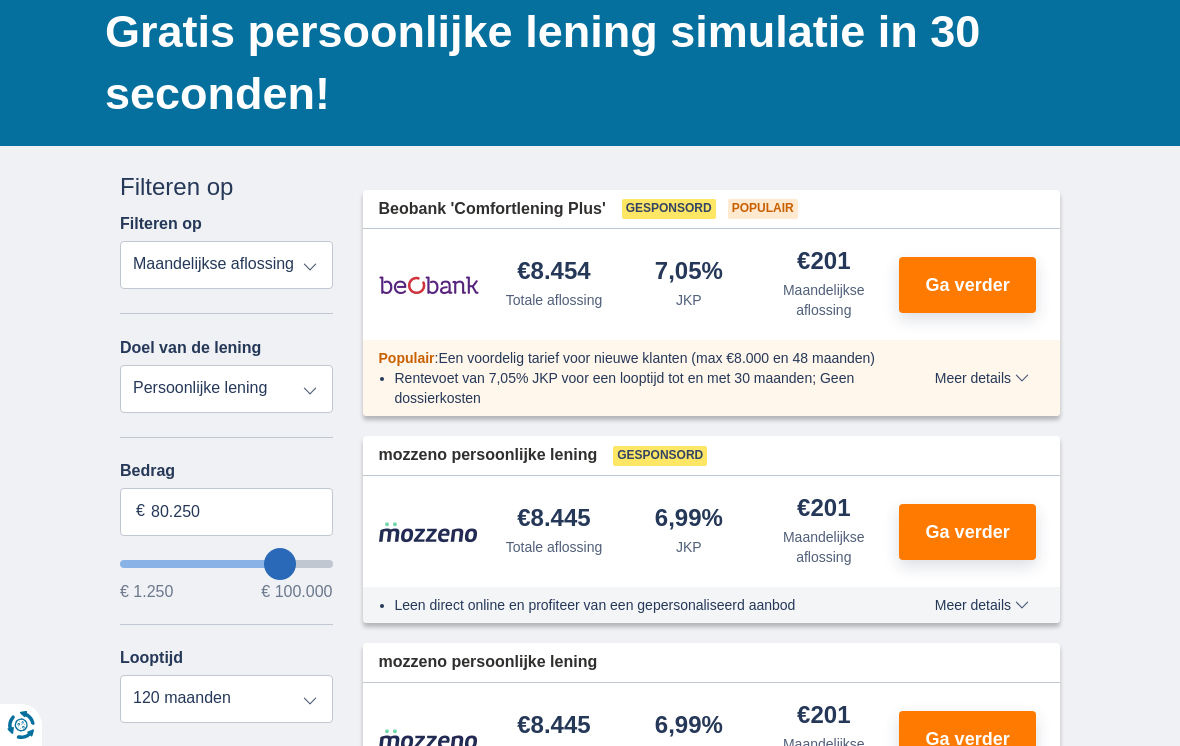 type on "82250" 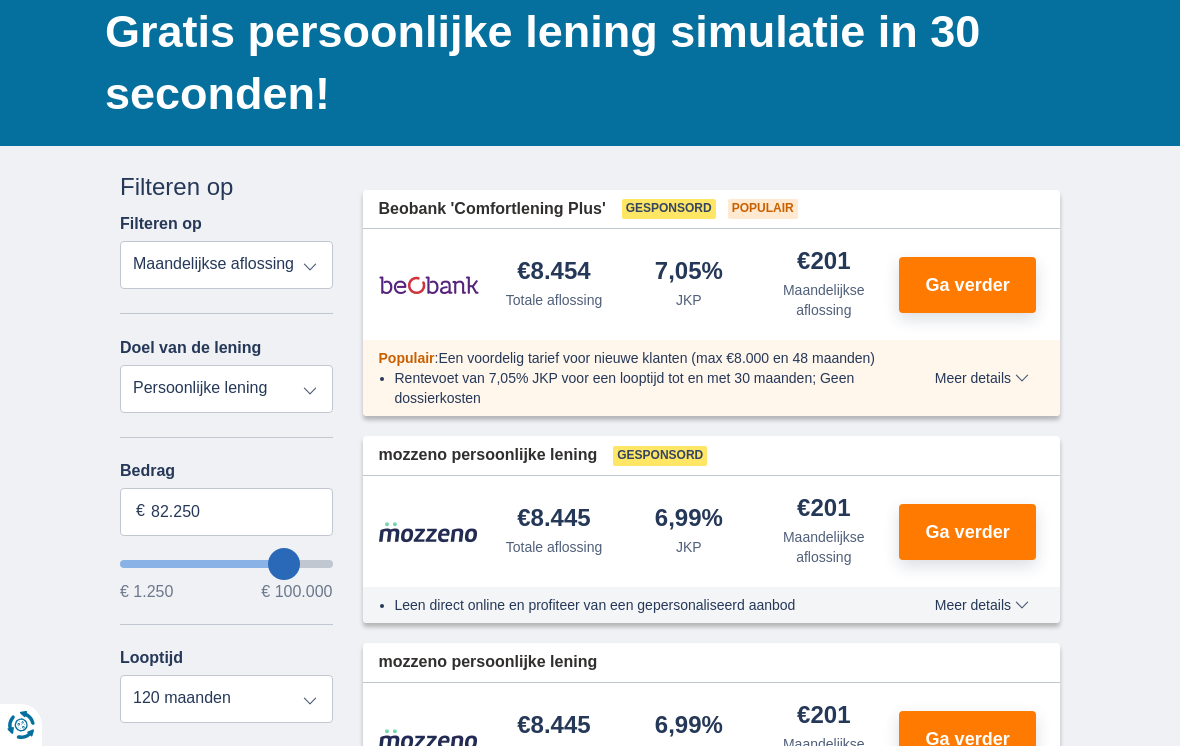 type on "84.250" 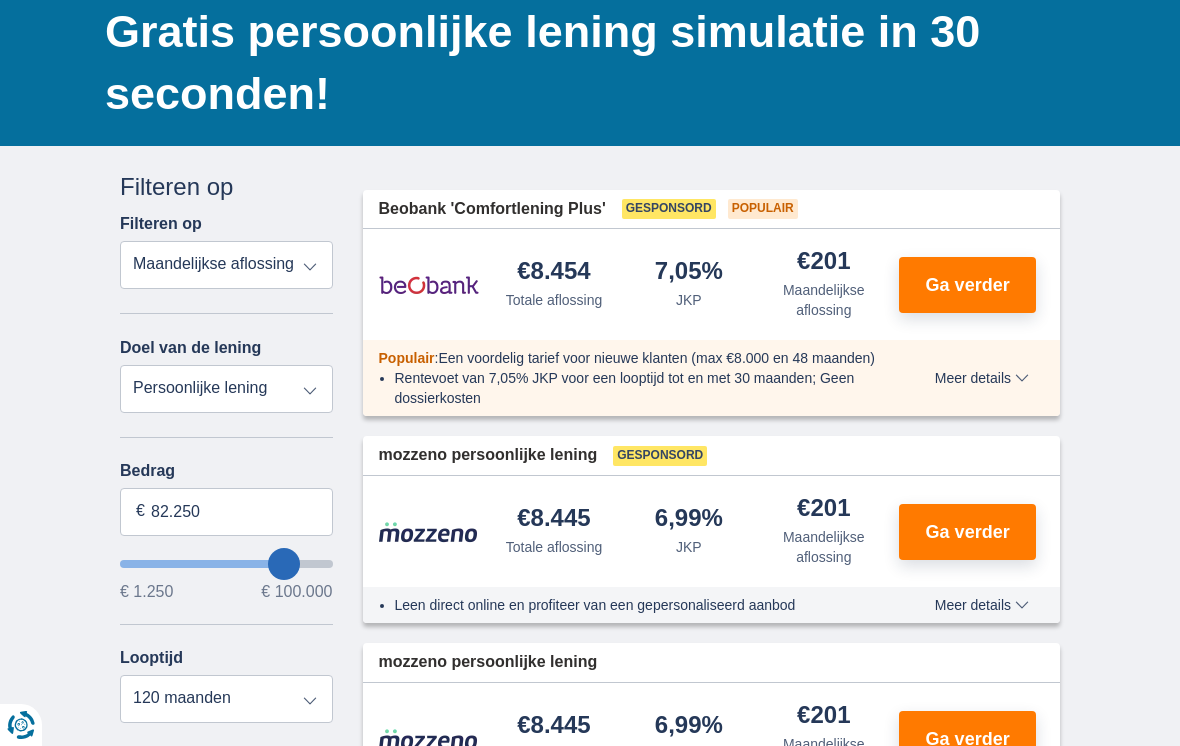 type on "84250" 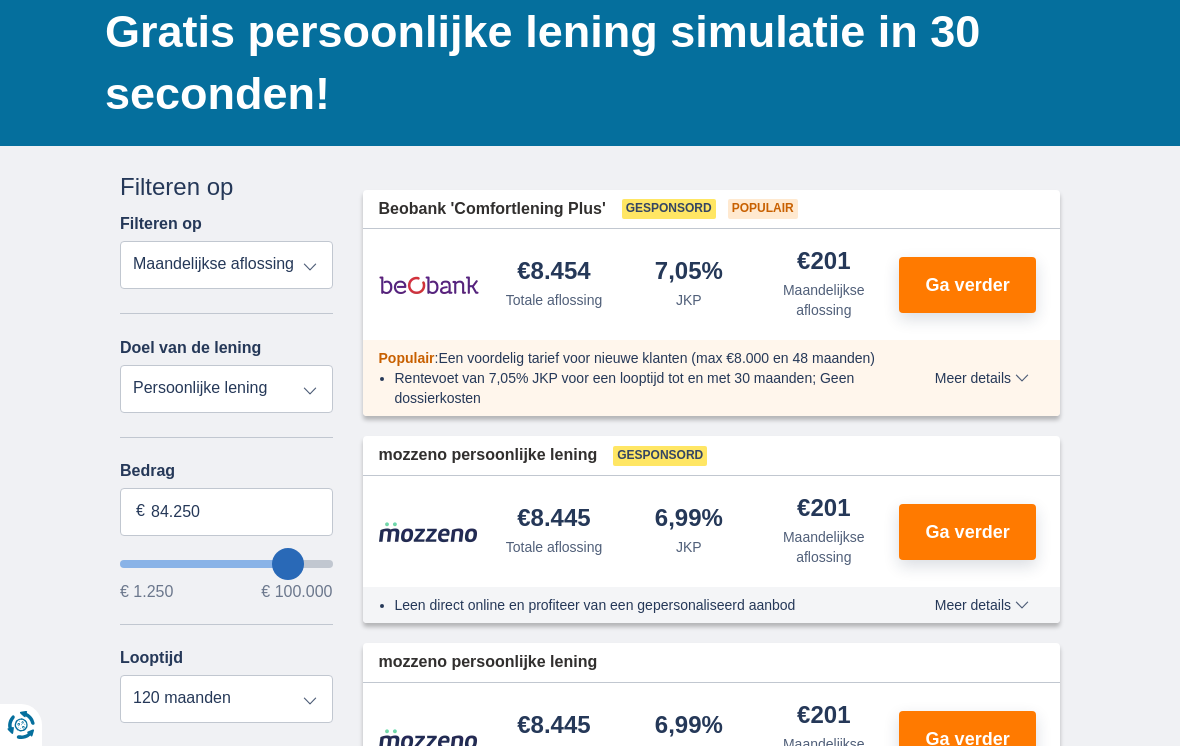 type on "85.250" 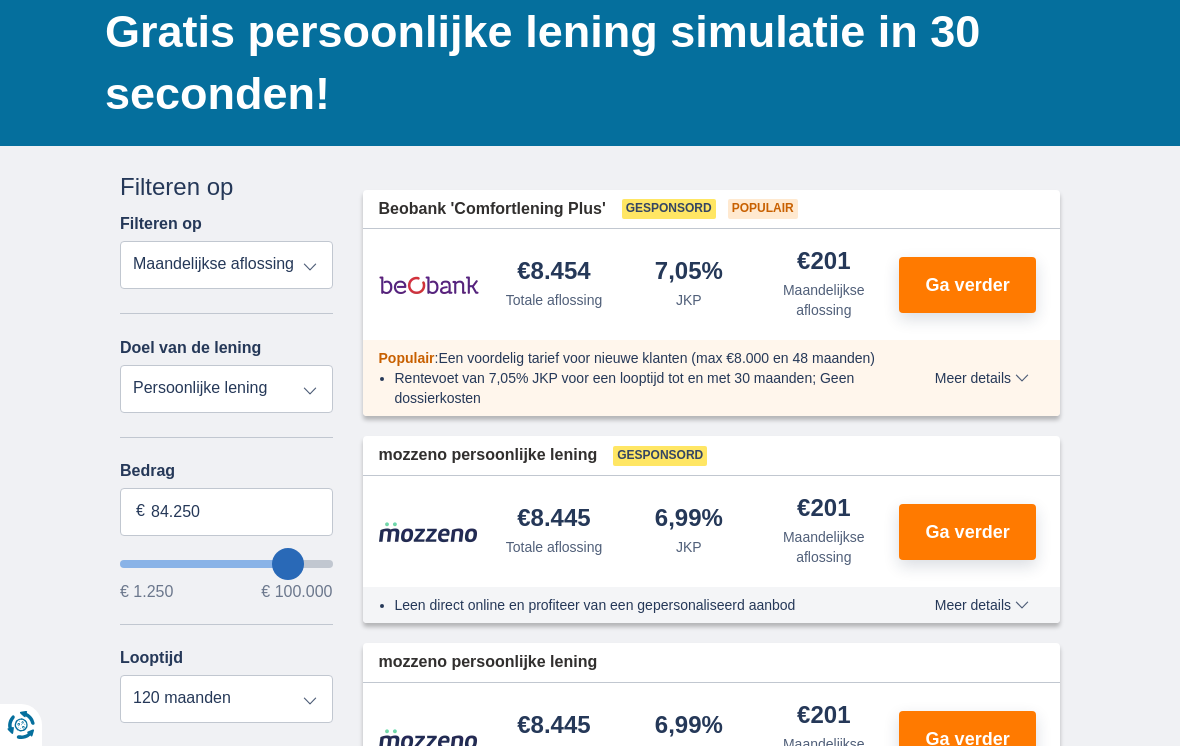 type on "85250" 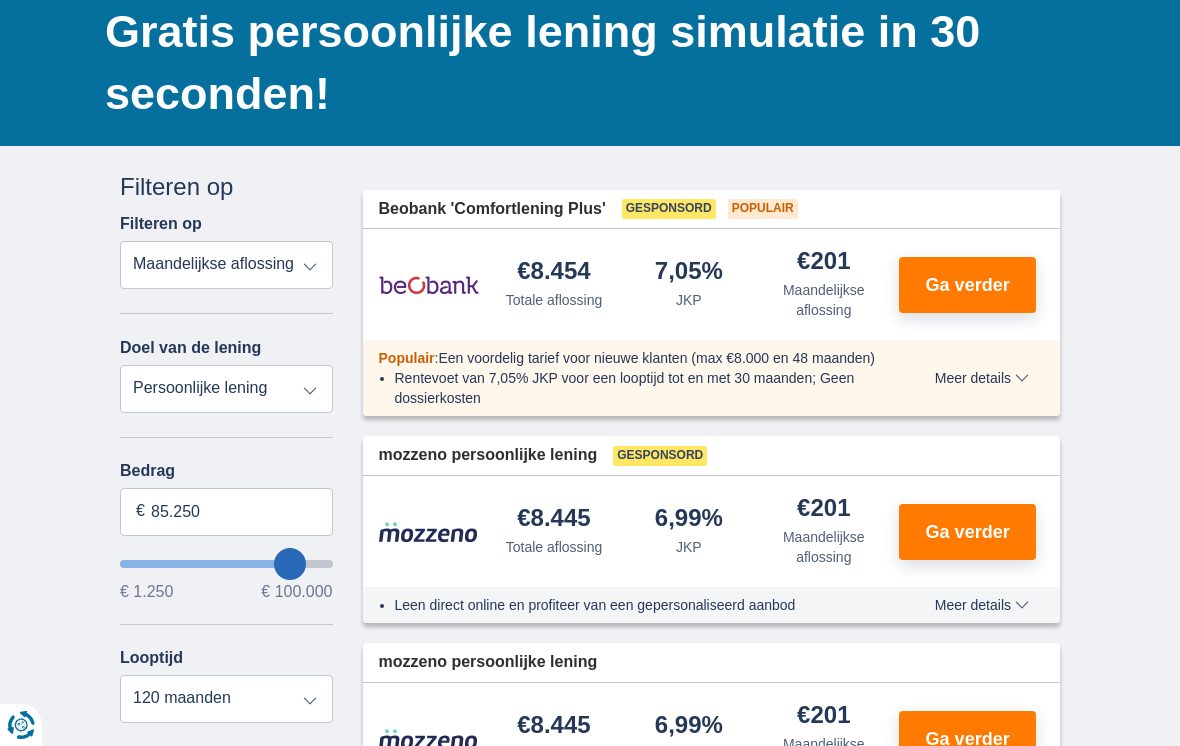 type on "86.250" 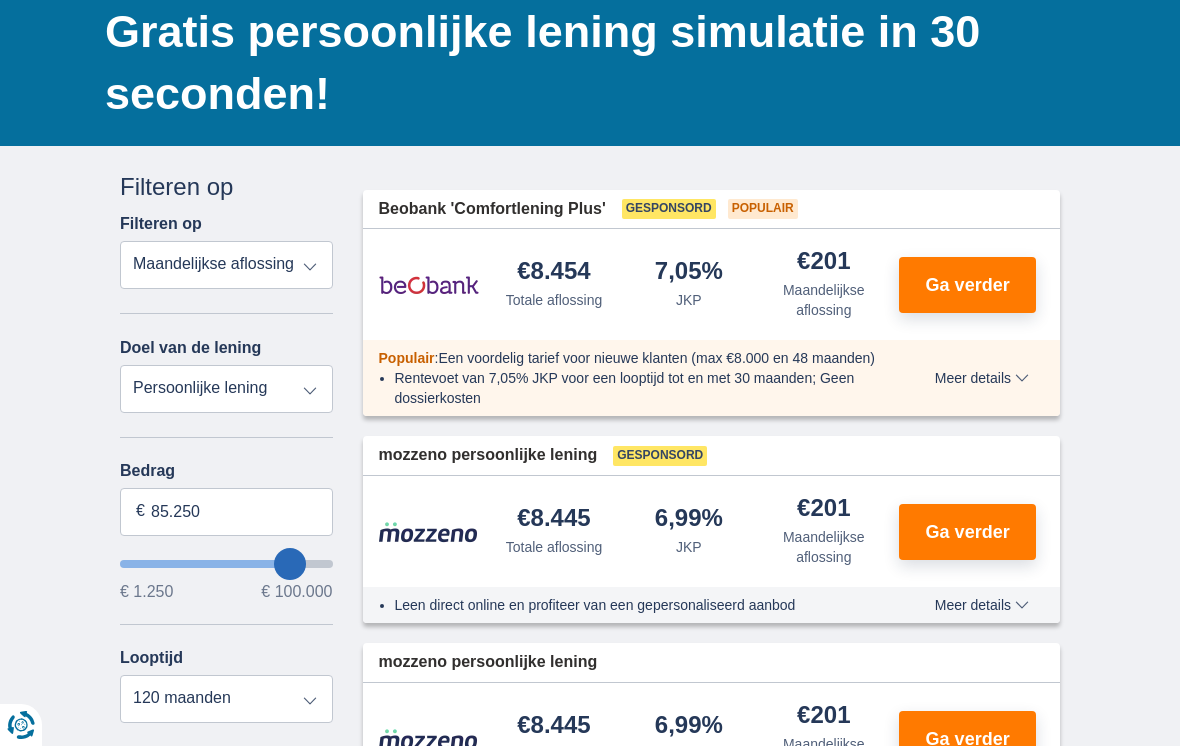 type on "86250" 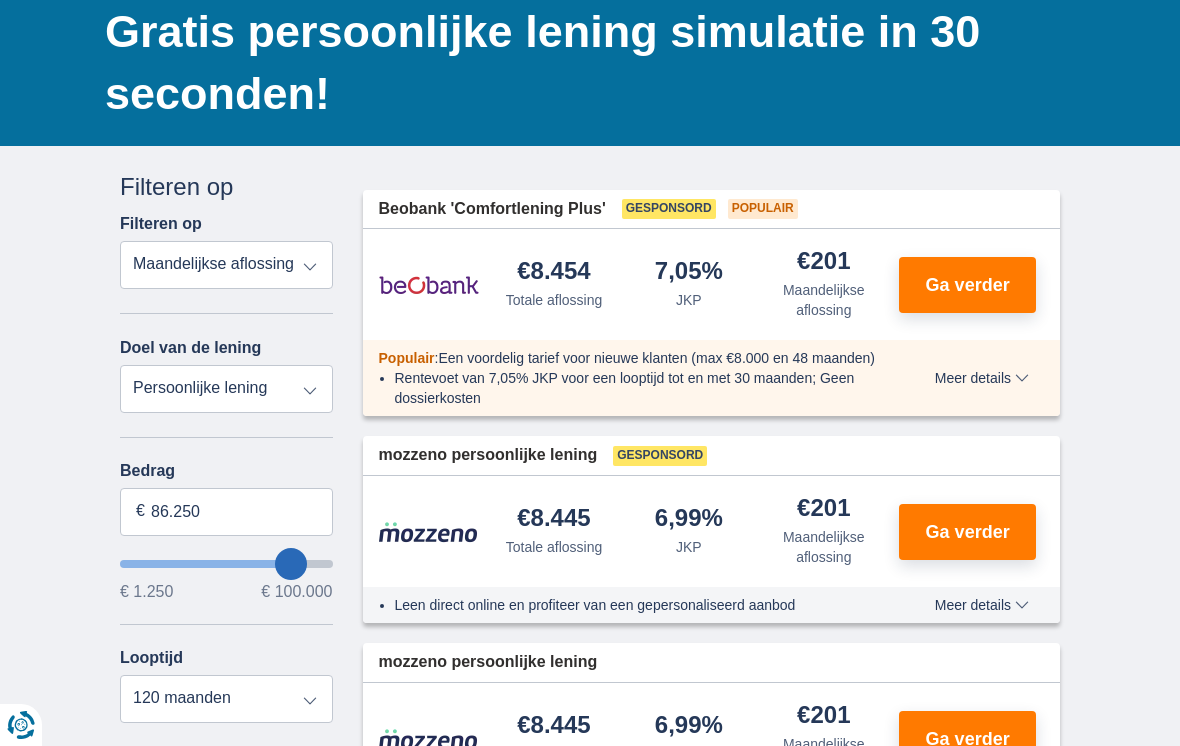 type on "88.250" 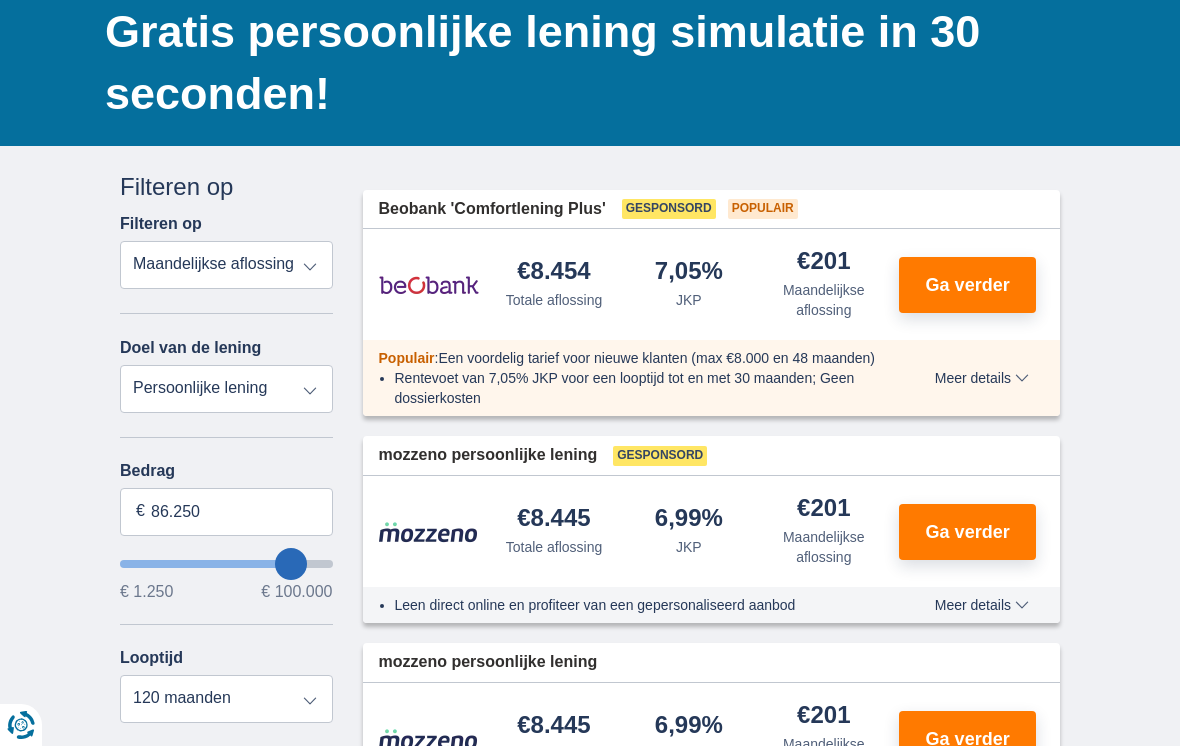 type on "88250" 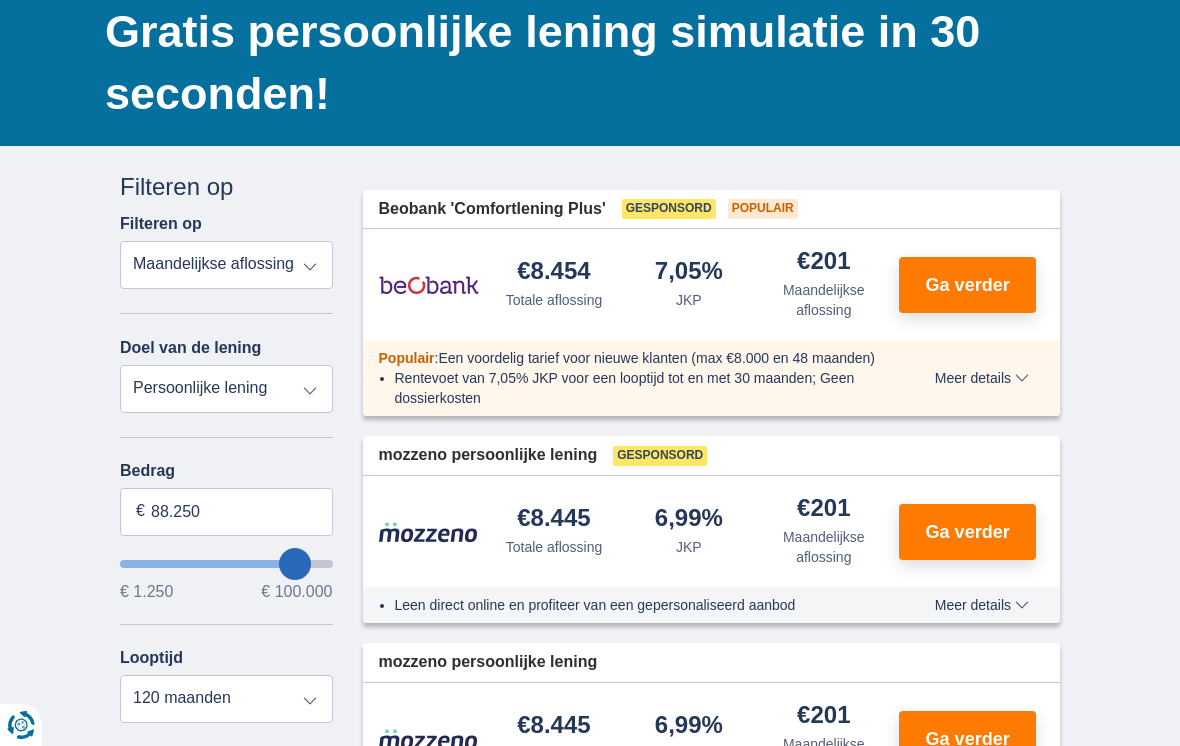 type on "90.250" 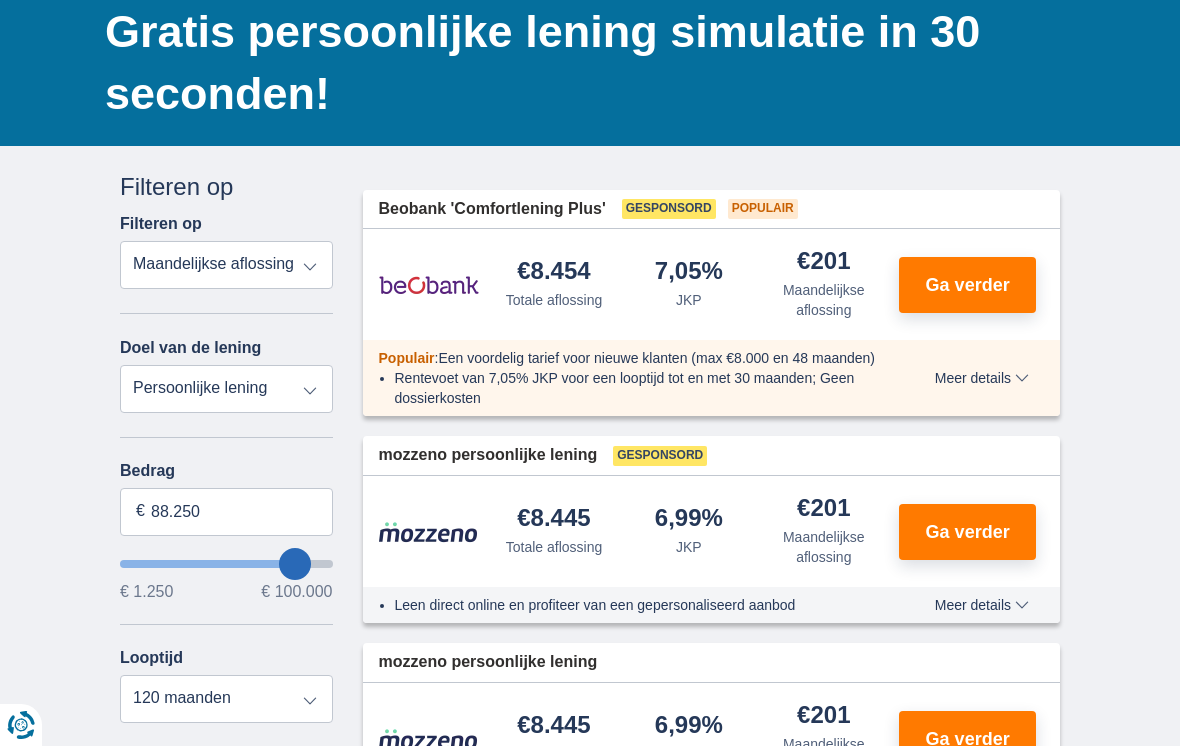 type on "90250" 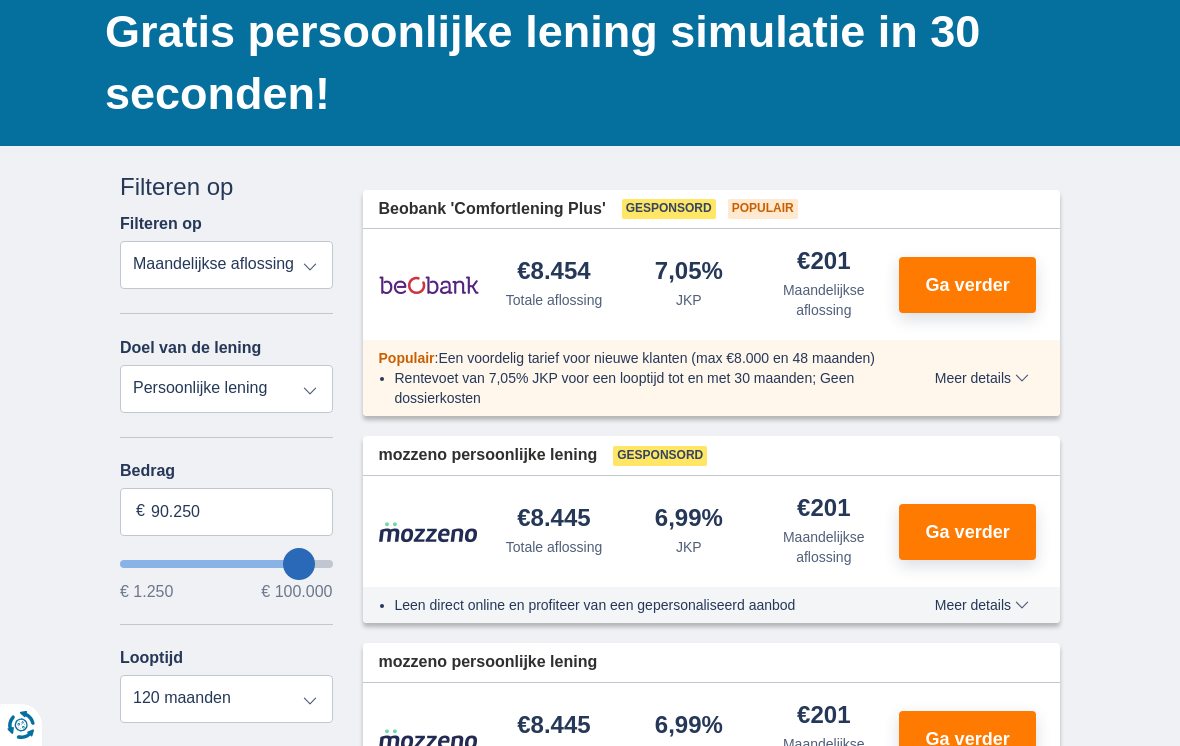 type on "92.250" 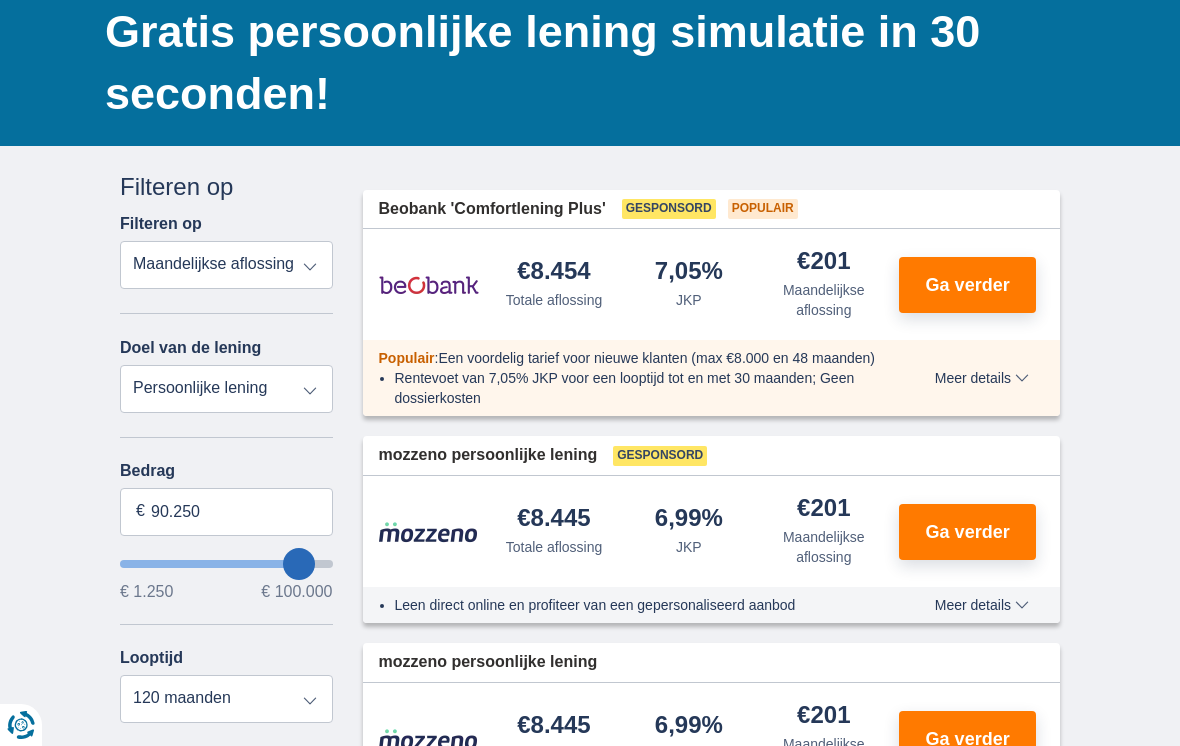 type on "92250" 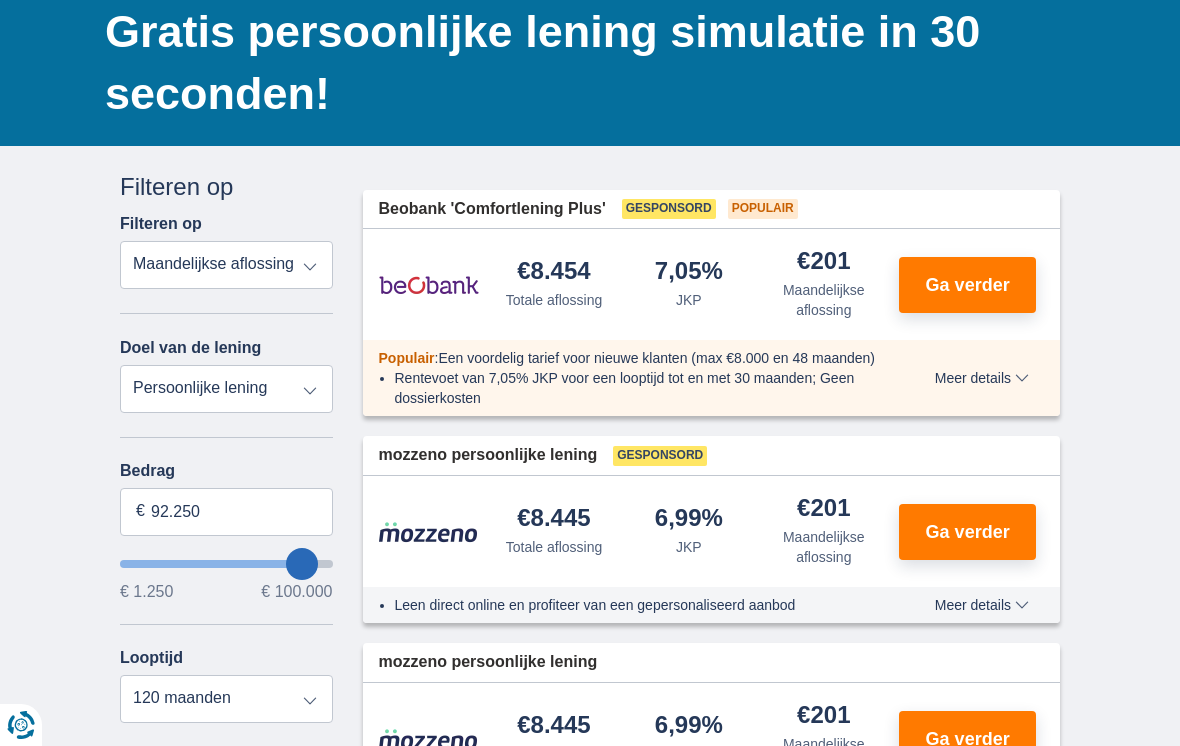 type on "95.250" 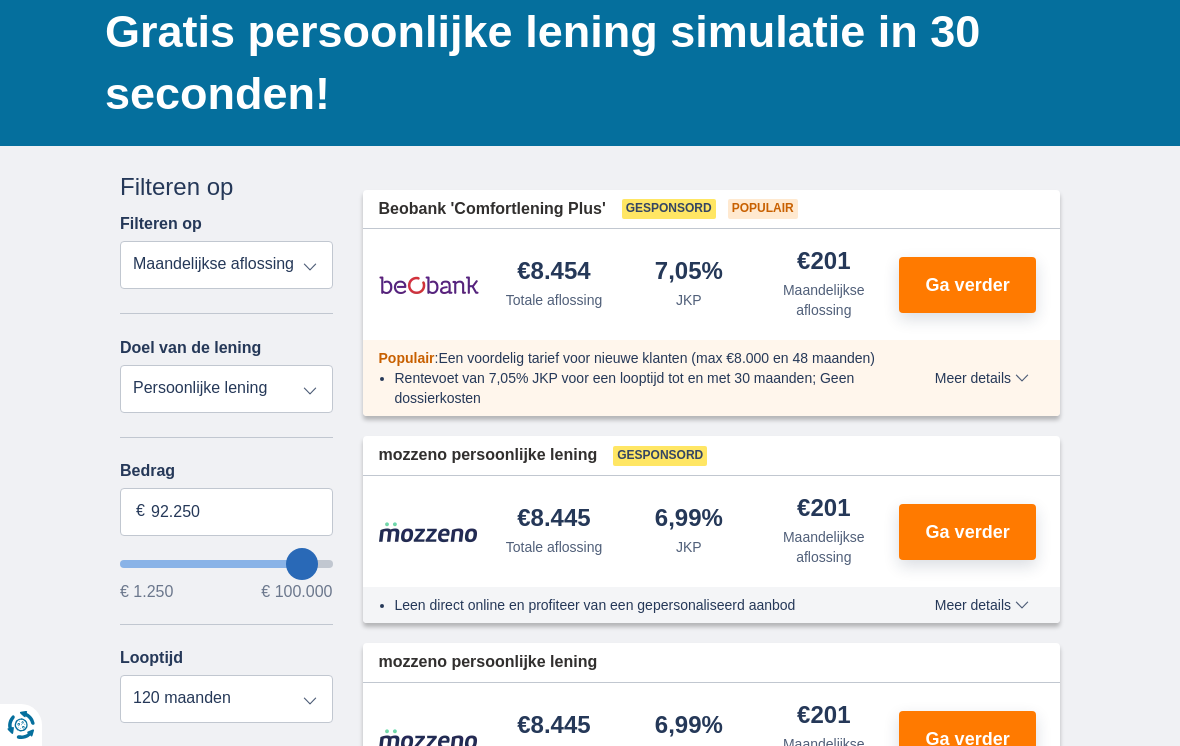 type on "95250" 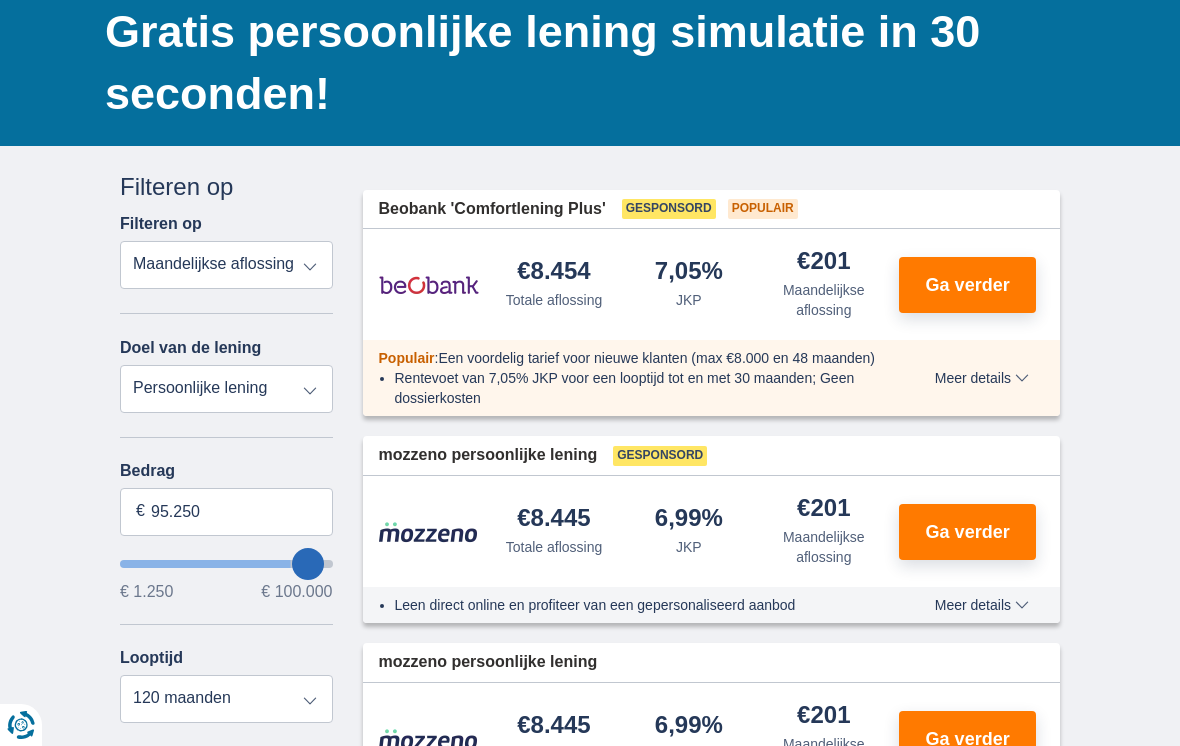 type on "97.250" 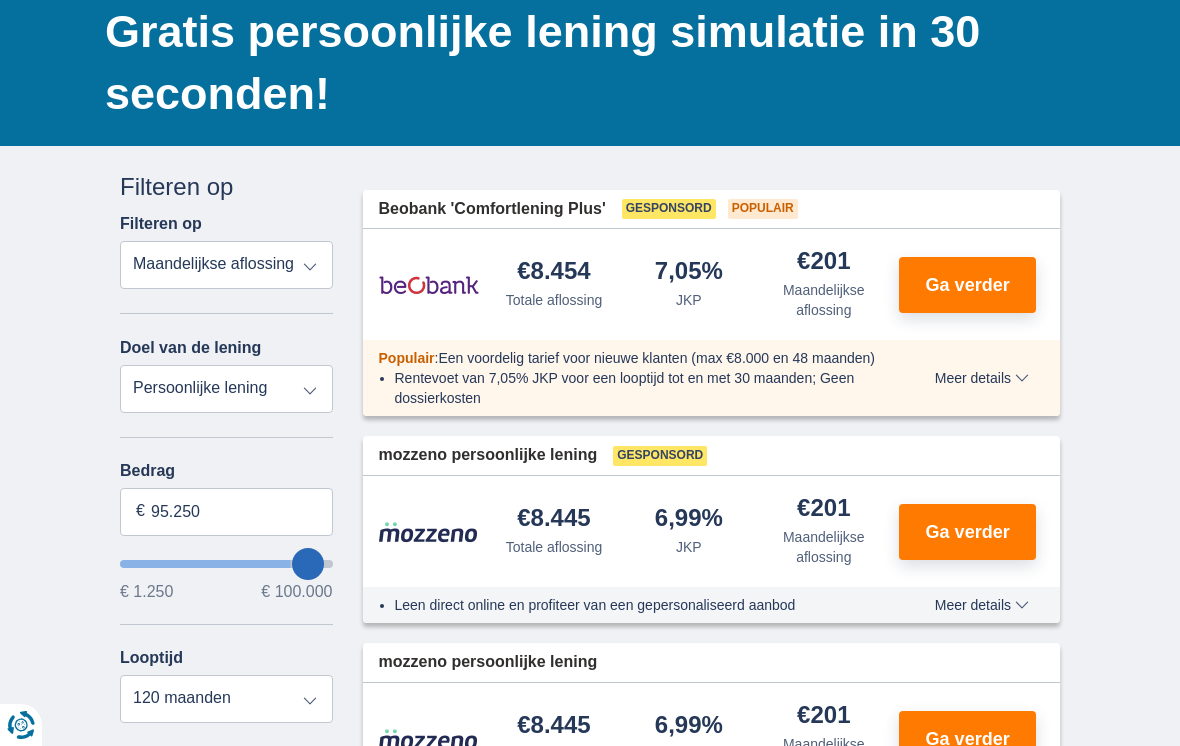 type on "97250" 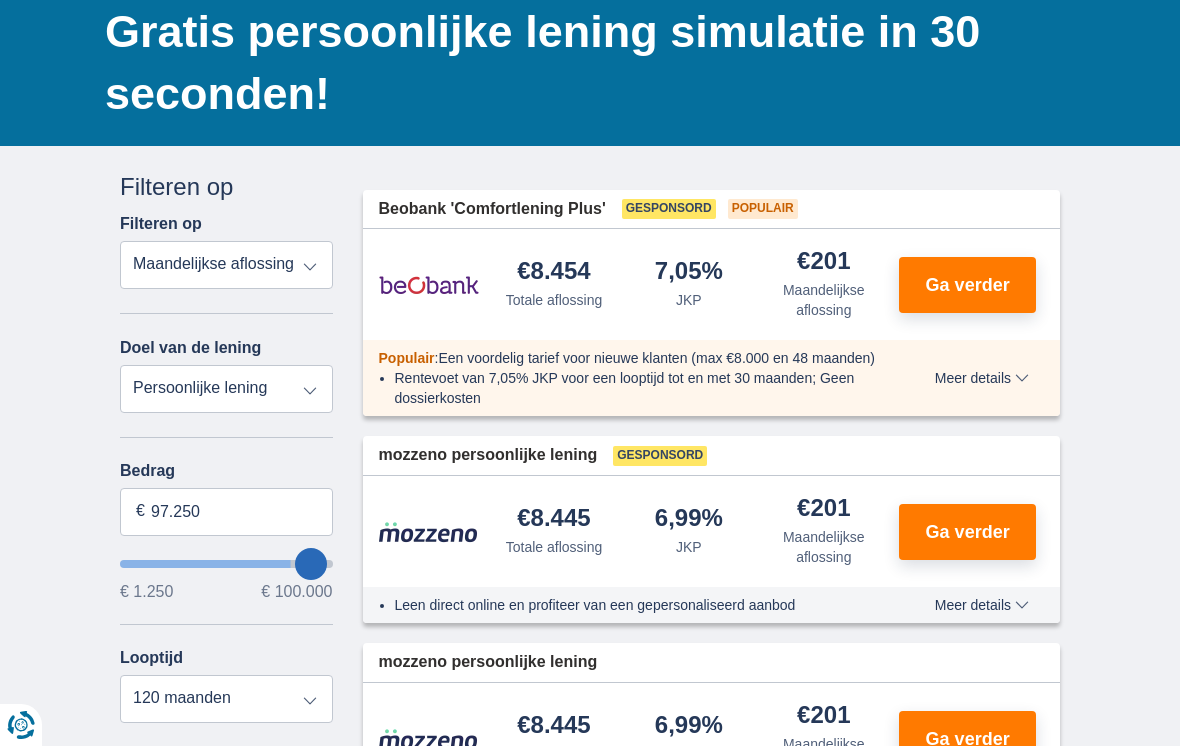 type on "99.250" 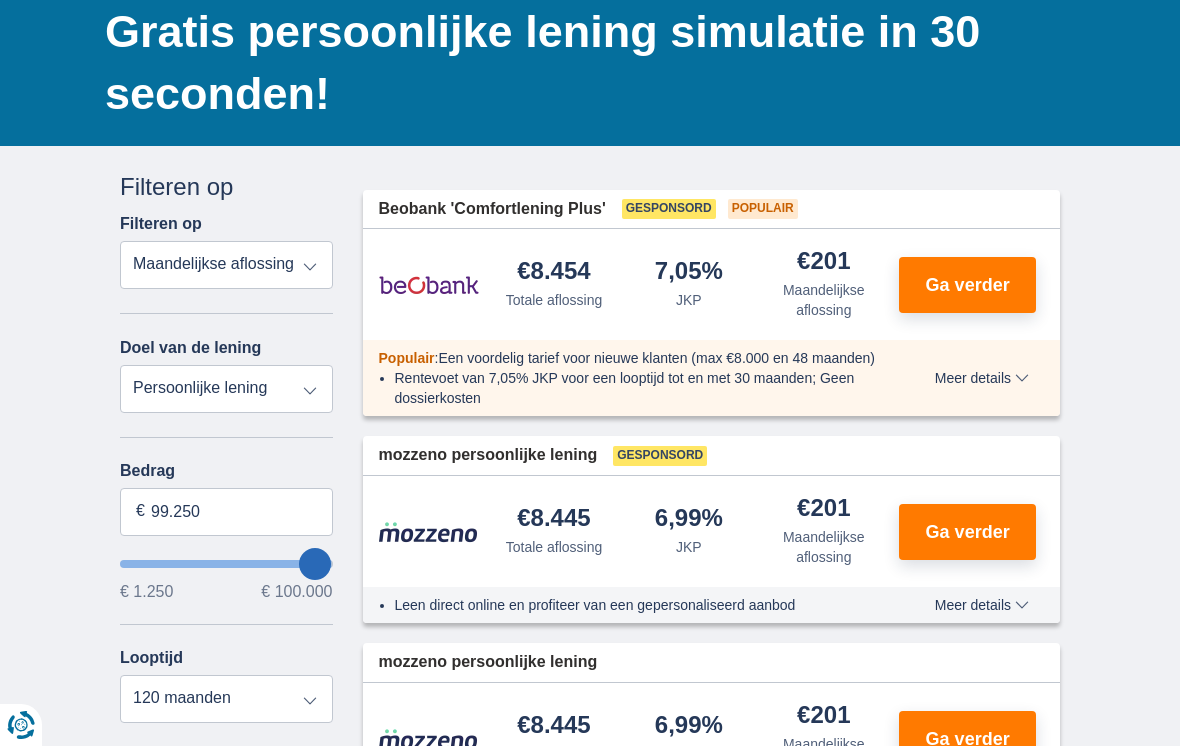 type on "99250" 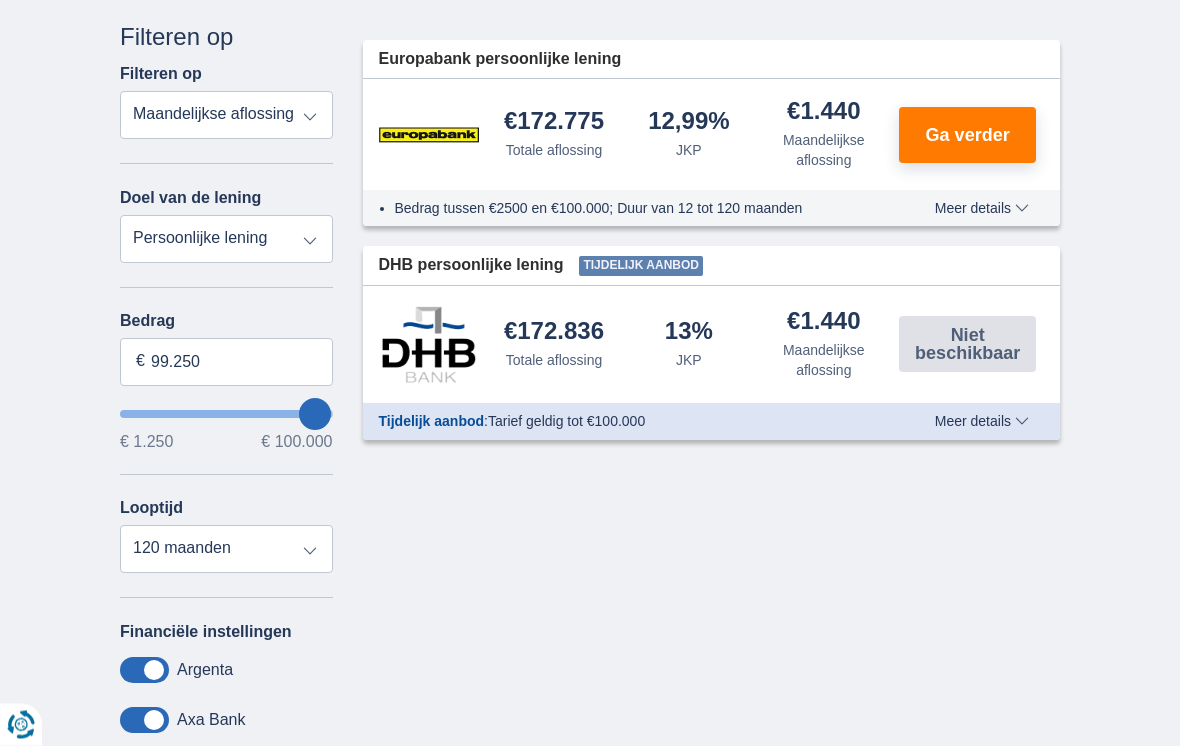 scroll, scrollTop: 336, scrollLeft: 0, axis: vertical 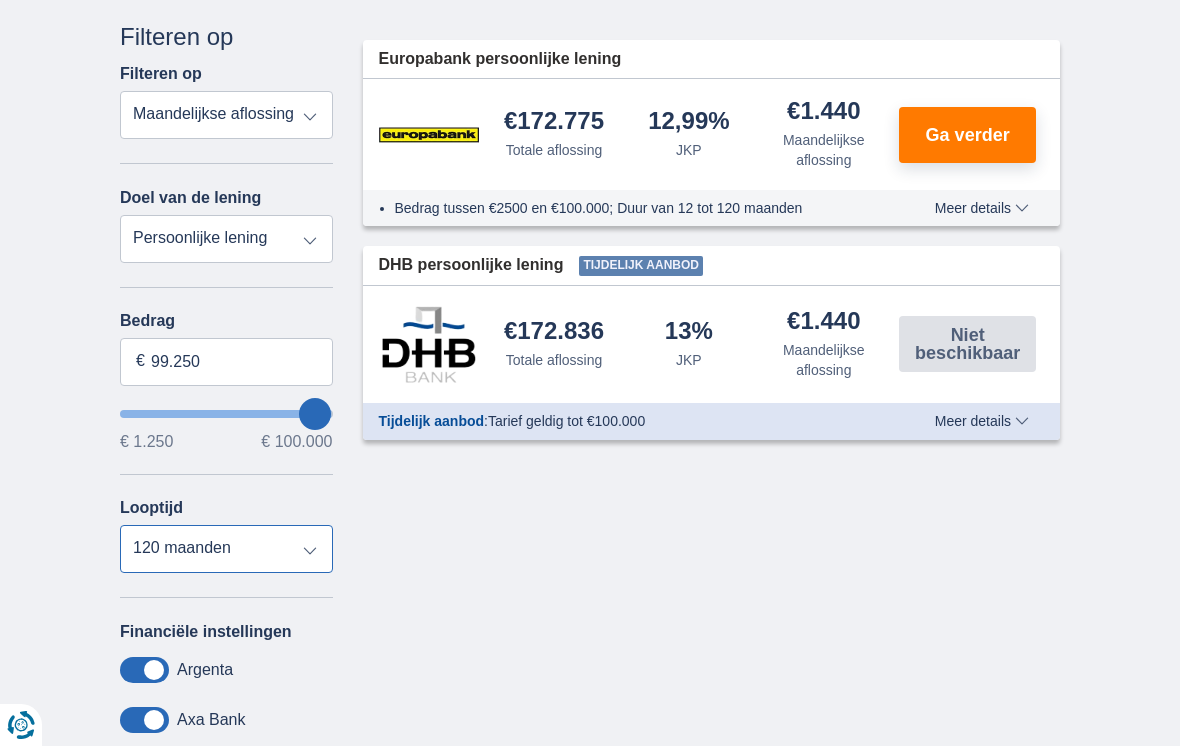 click on "12 maanden
18 maanden
24 maanden
30 maanden
36 maanden
42 maanden
48 maanden
60 maanden
72 maanden
84 maanden
96 maanden
120 maanden" at bounding box center (226, 549) 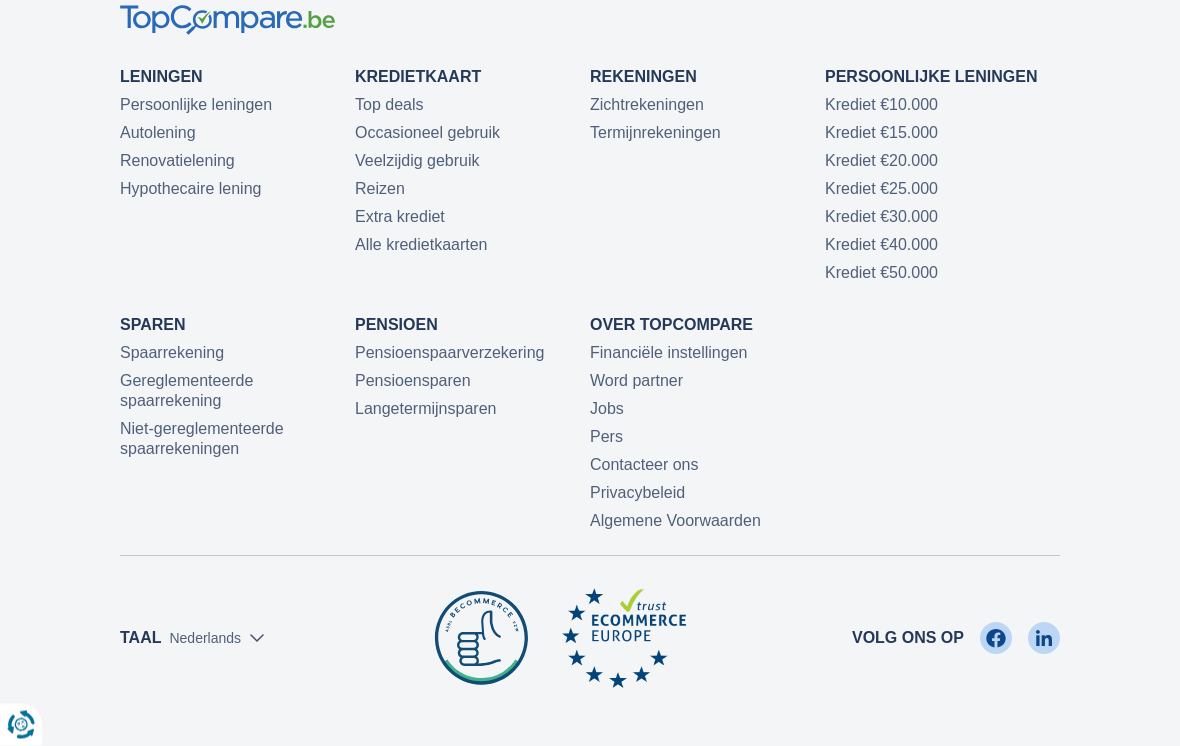 scroll, scrollTop: 4963, scrollLeft: 0, axis: vertical 